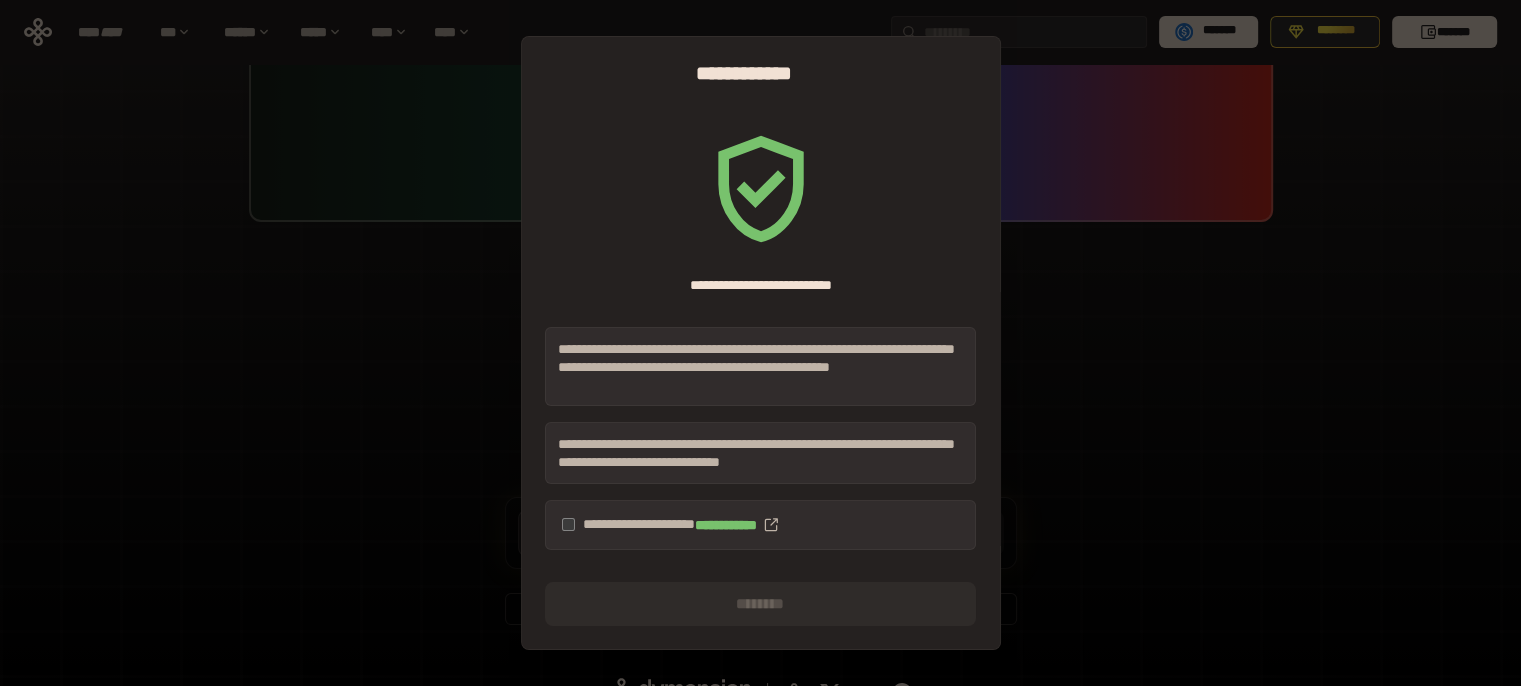 scroll, scrollTop: 96, scrollLeft: 0, axis: vertical 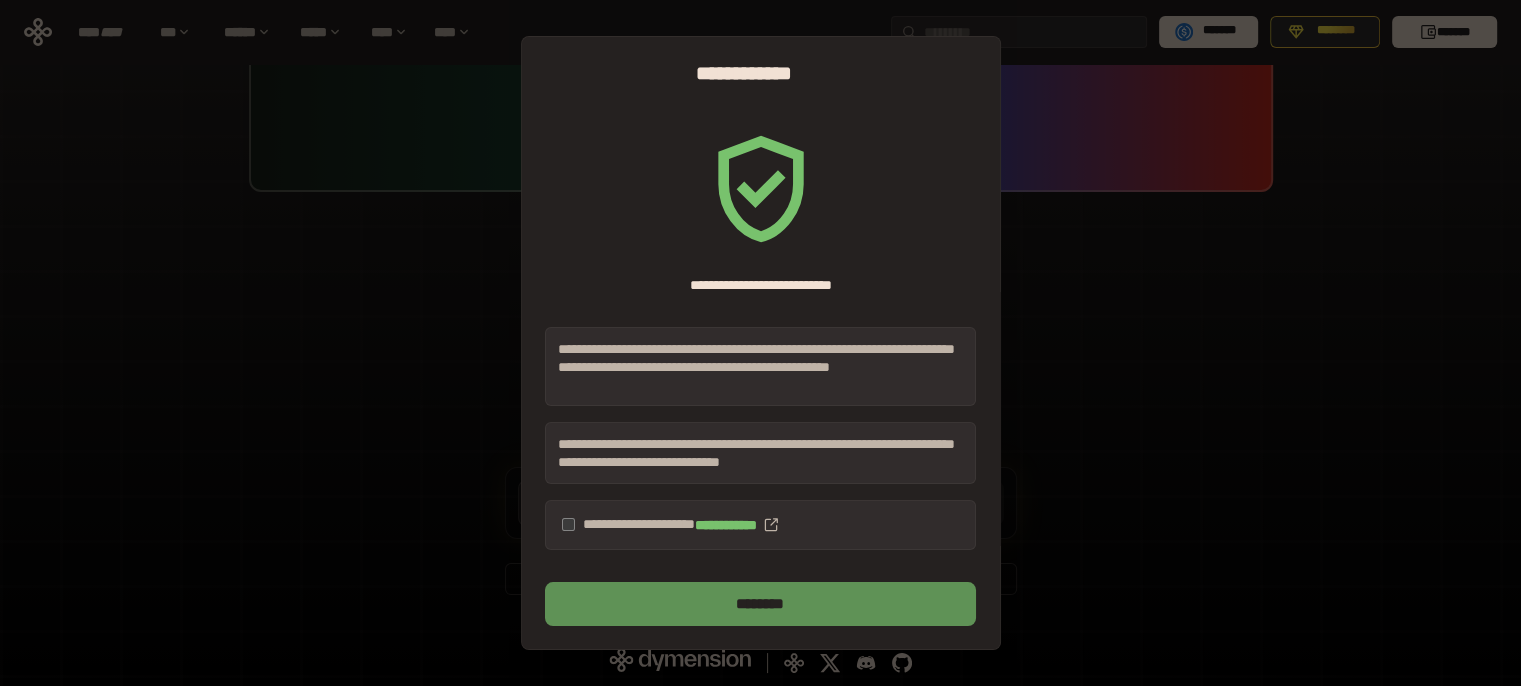 click on "********" at bounding box center [760, 604] 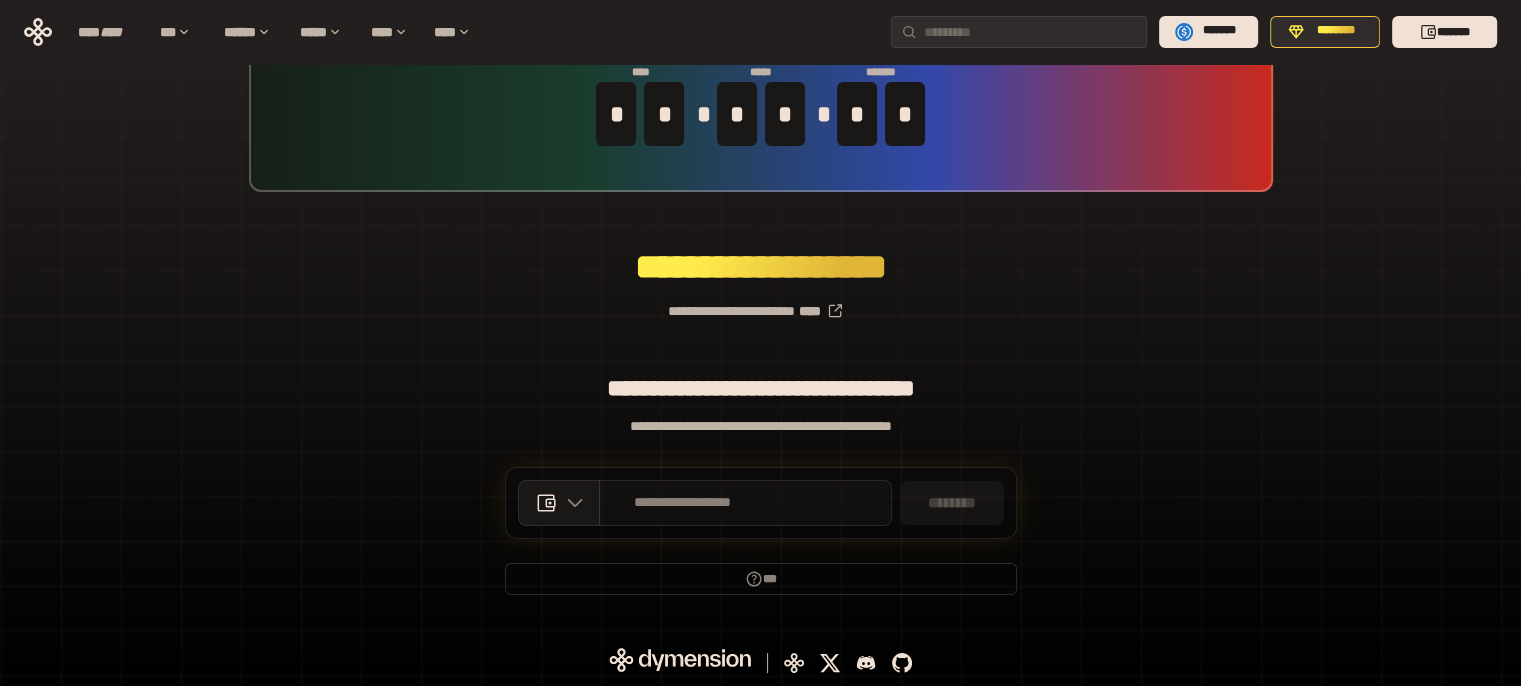 click on "**********" at bounding box center (745, 503) 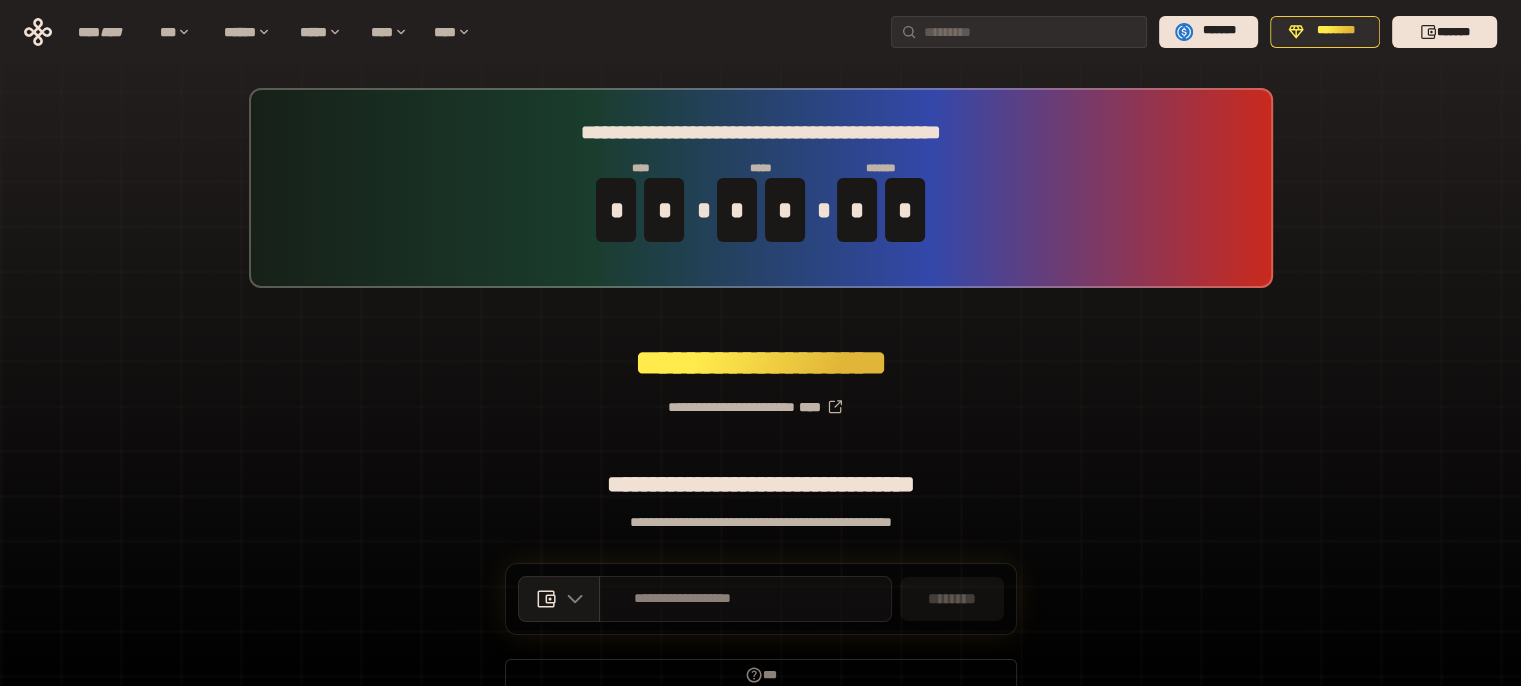 scroll, scrollTop: 96, scrollLeft: 0, axis: vertical 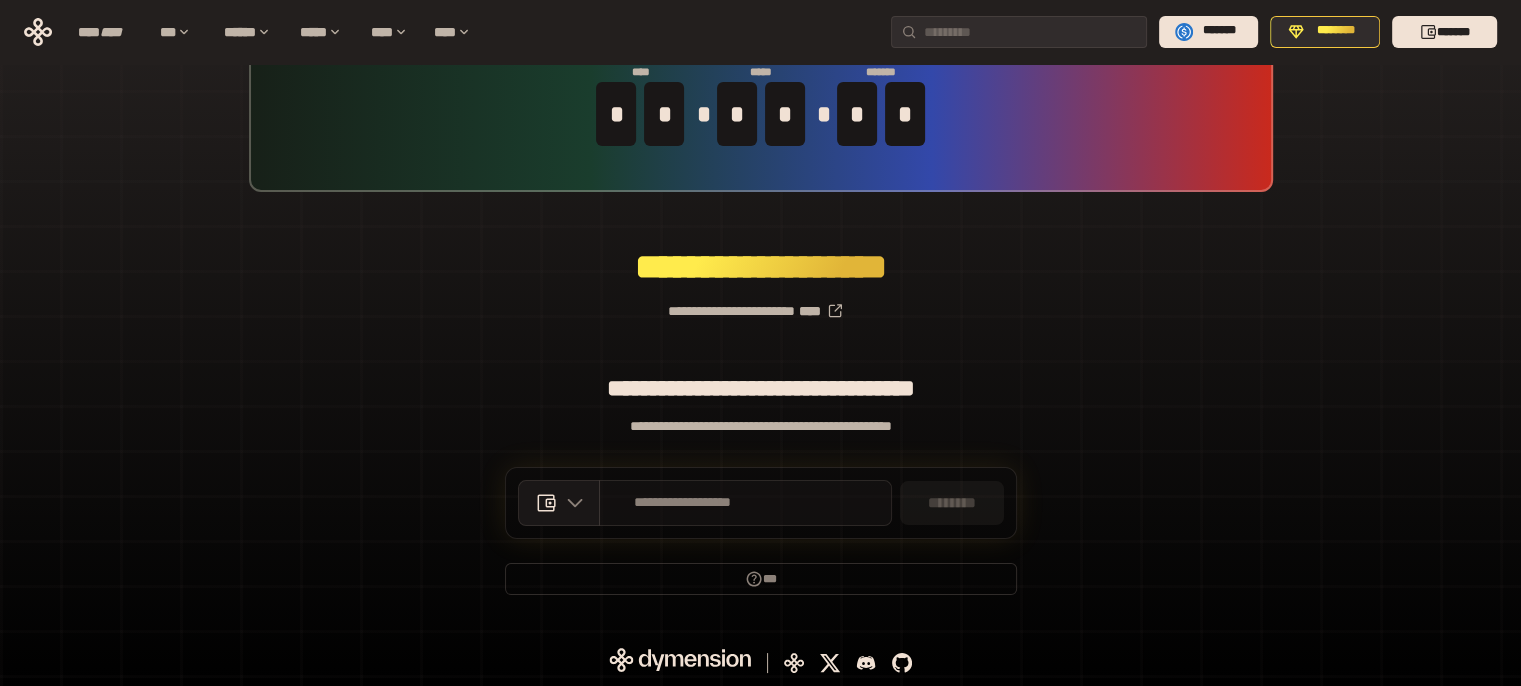 click on "**********" at bounding box center [683, 503] 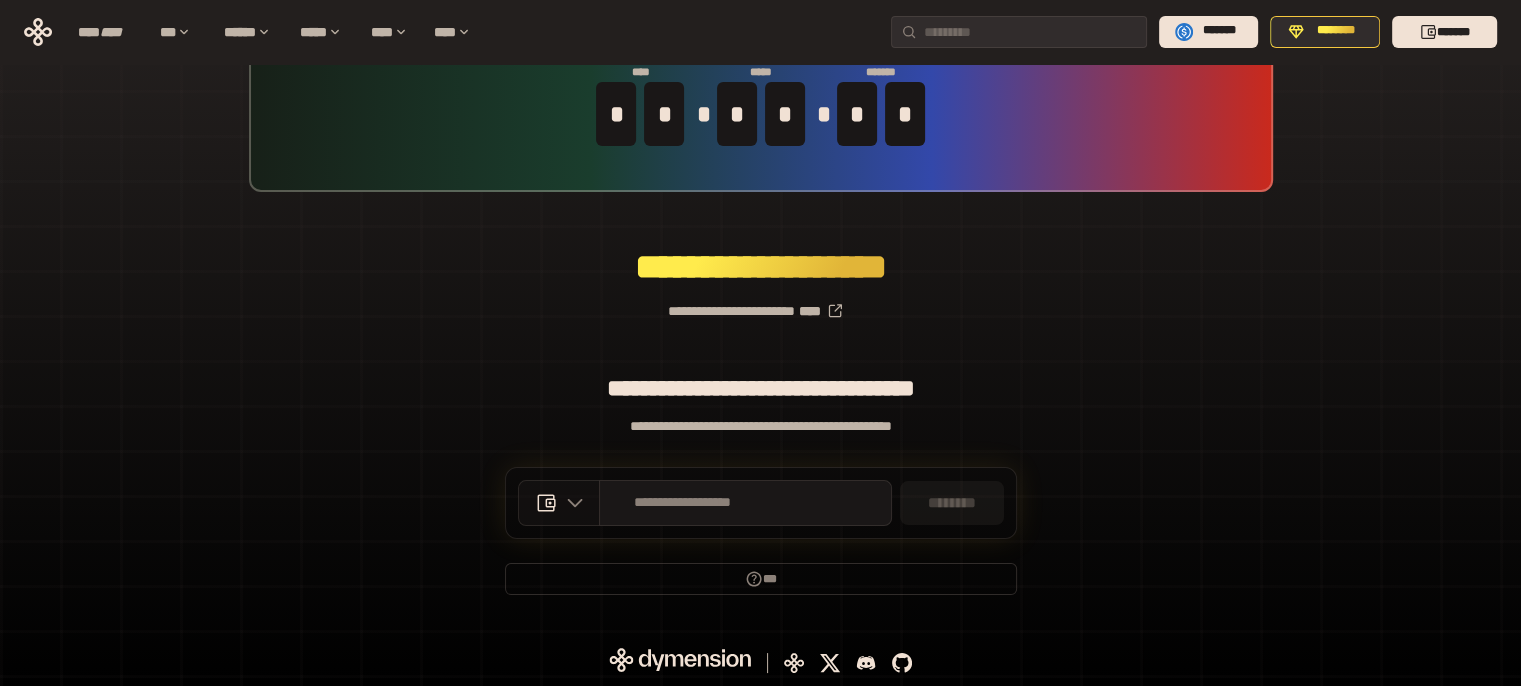 click 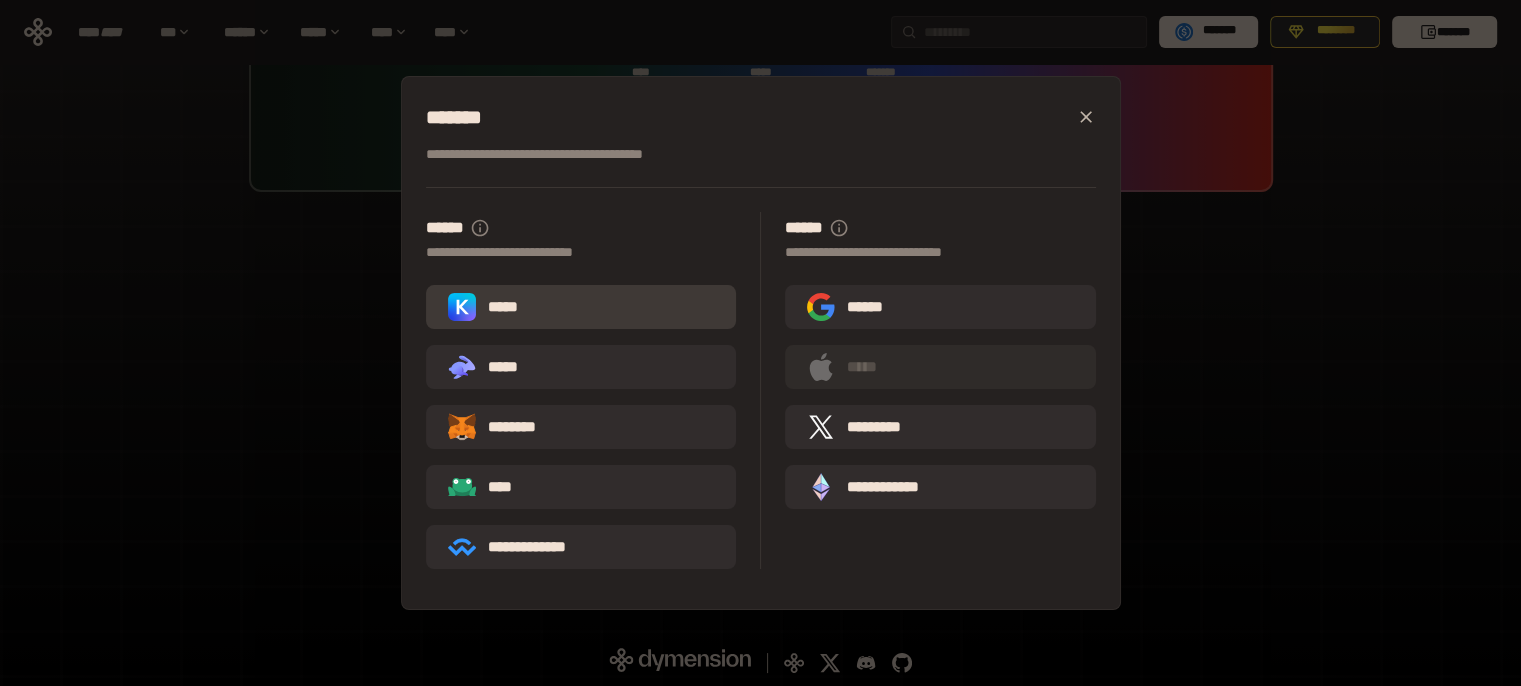 click on "*****" at bounding box center (487, 307) 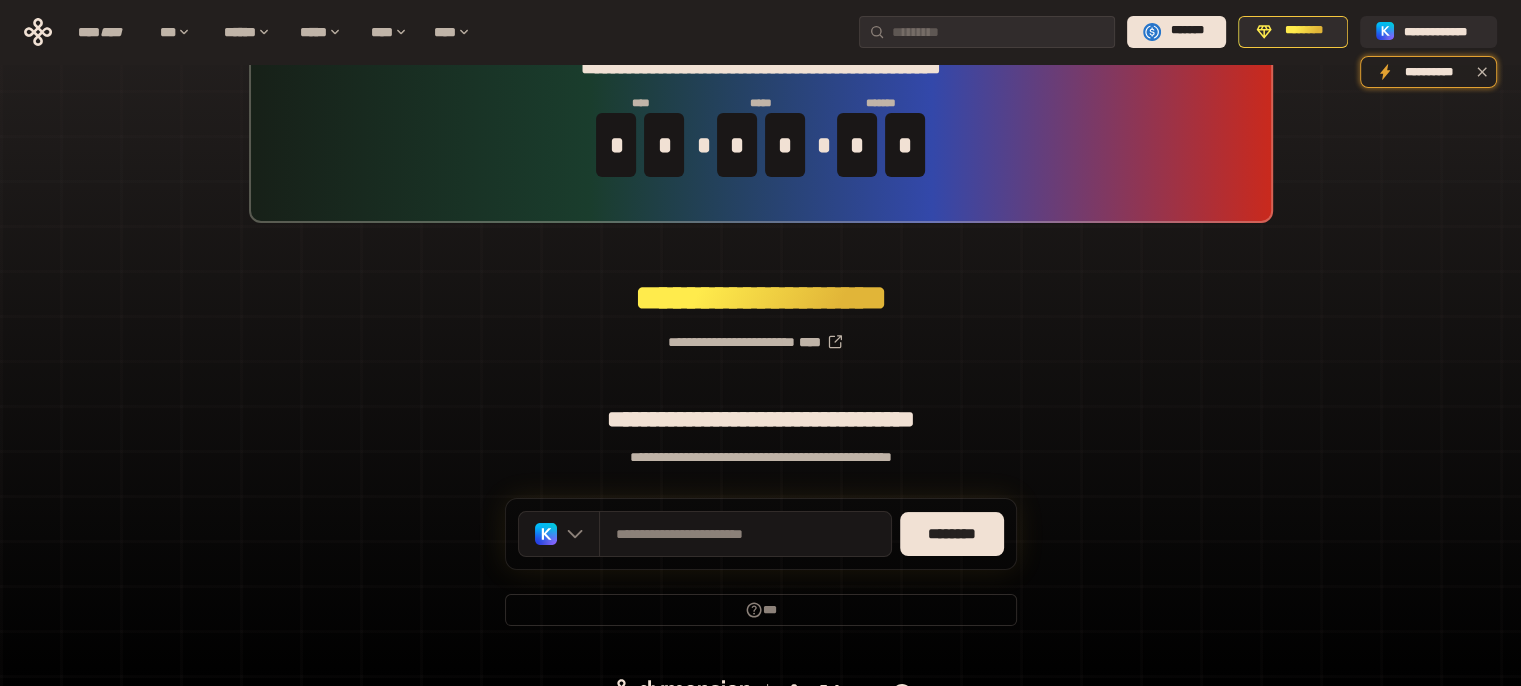 scroll, scrollTop: 96, scrollLeft: 0, axis: vertical 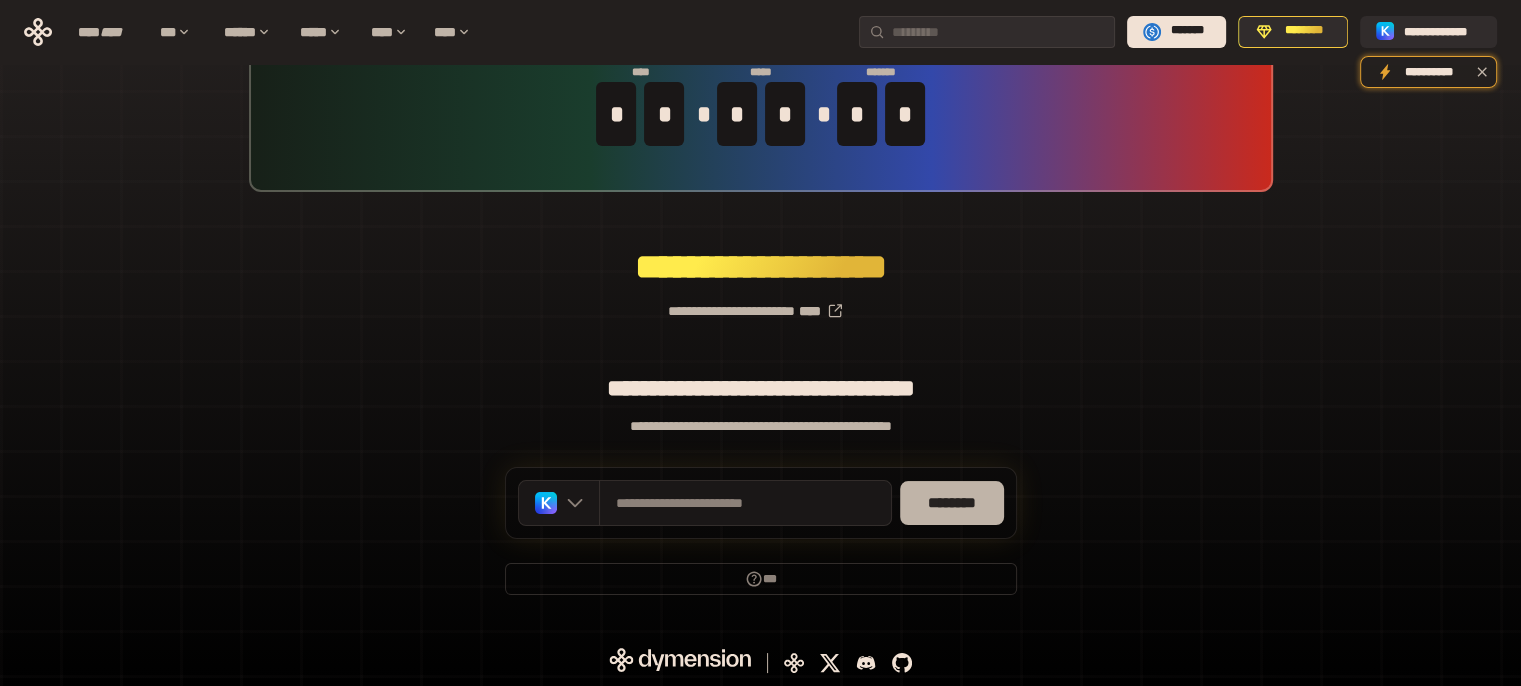 click on "********" at bounding box center [952, 503] 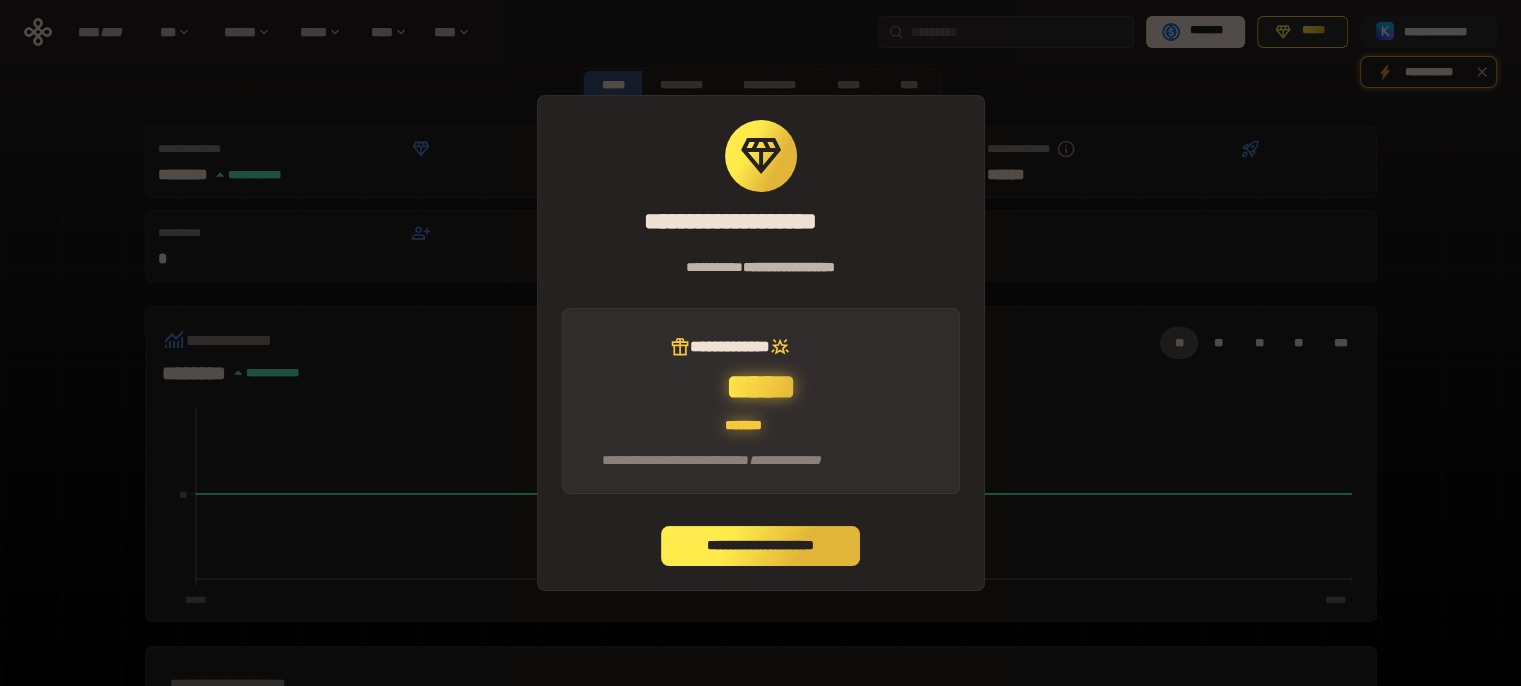 click on "**********" at bounding box center (761, 546) 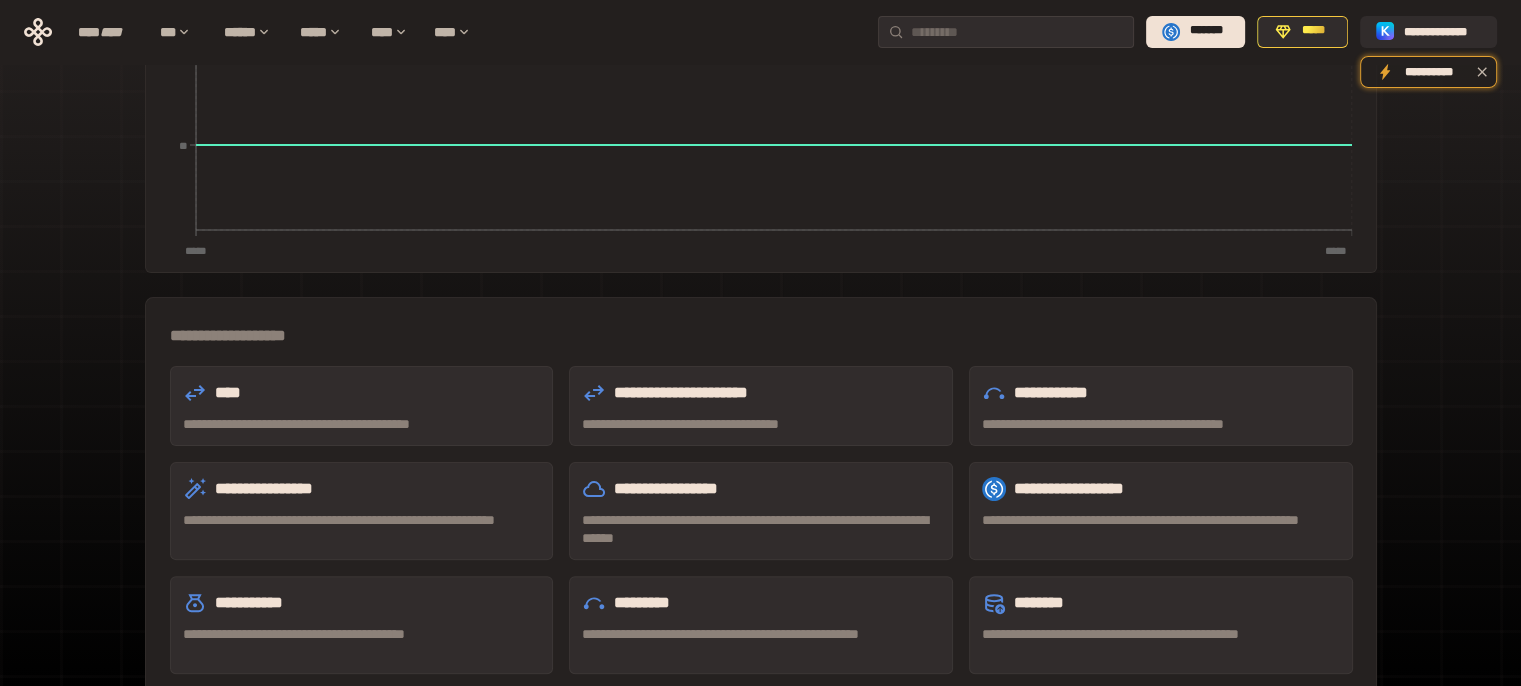 scroll, scrollTop: 500, scrollLeft: 0, axis: vertical 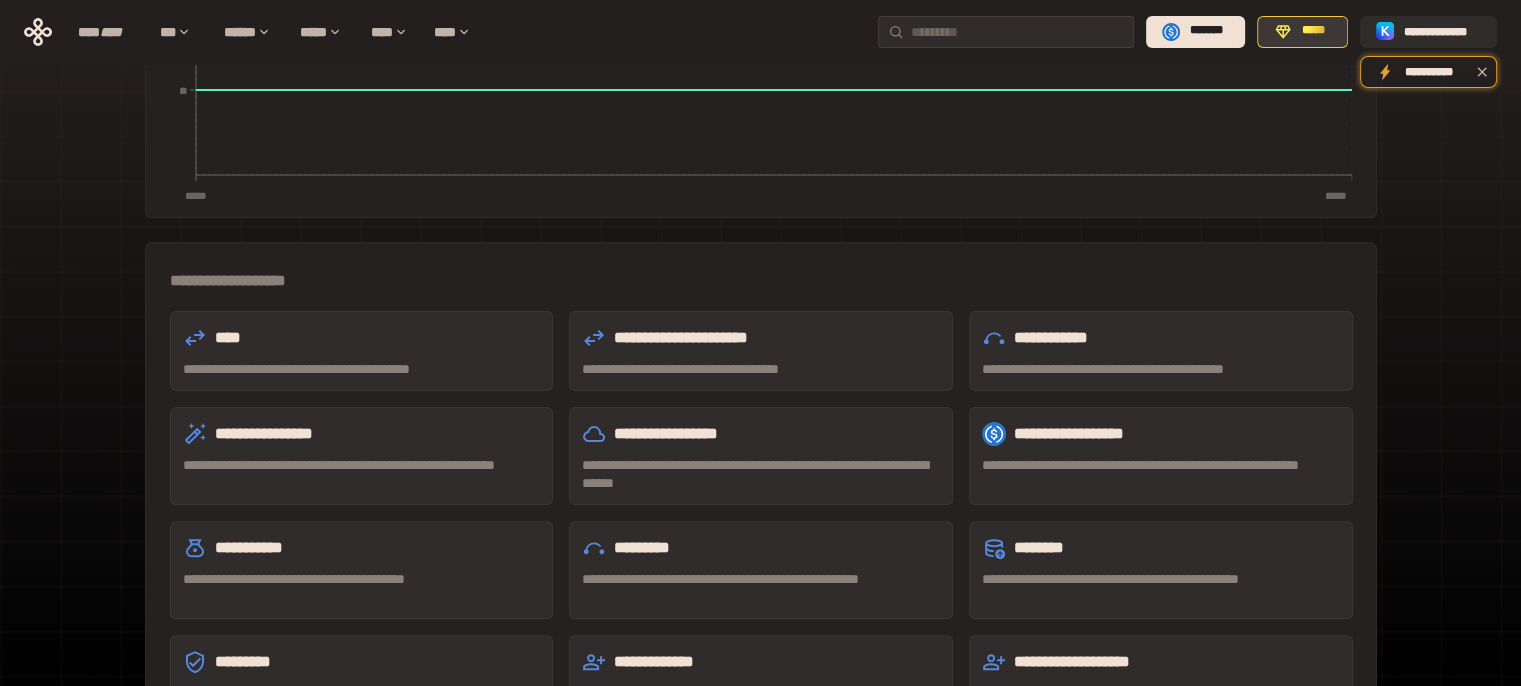 click on "*****" at bounding box center (1313, 31) 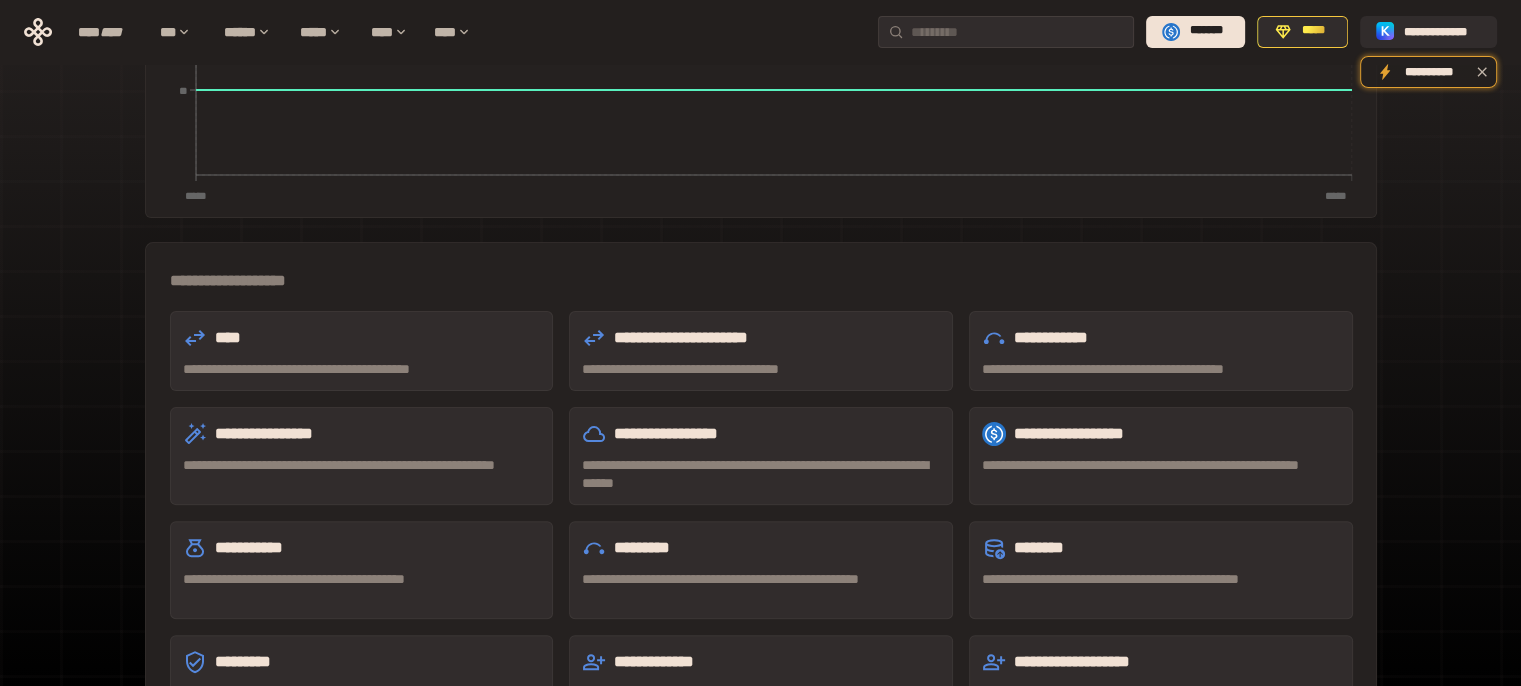 click on "****" at bounding box center (362, 338) 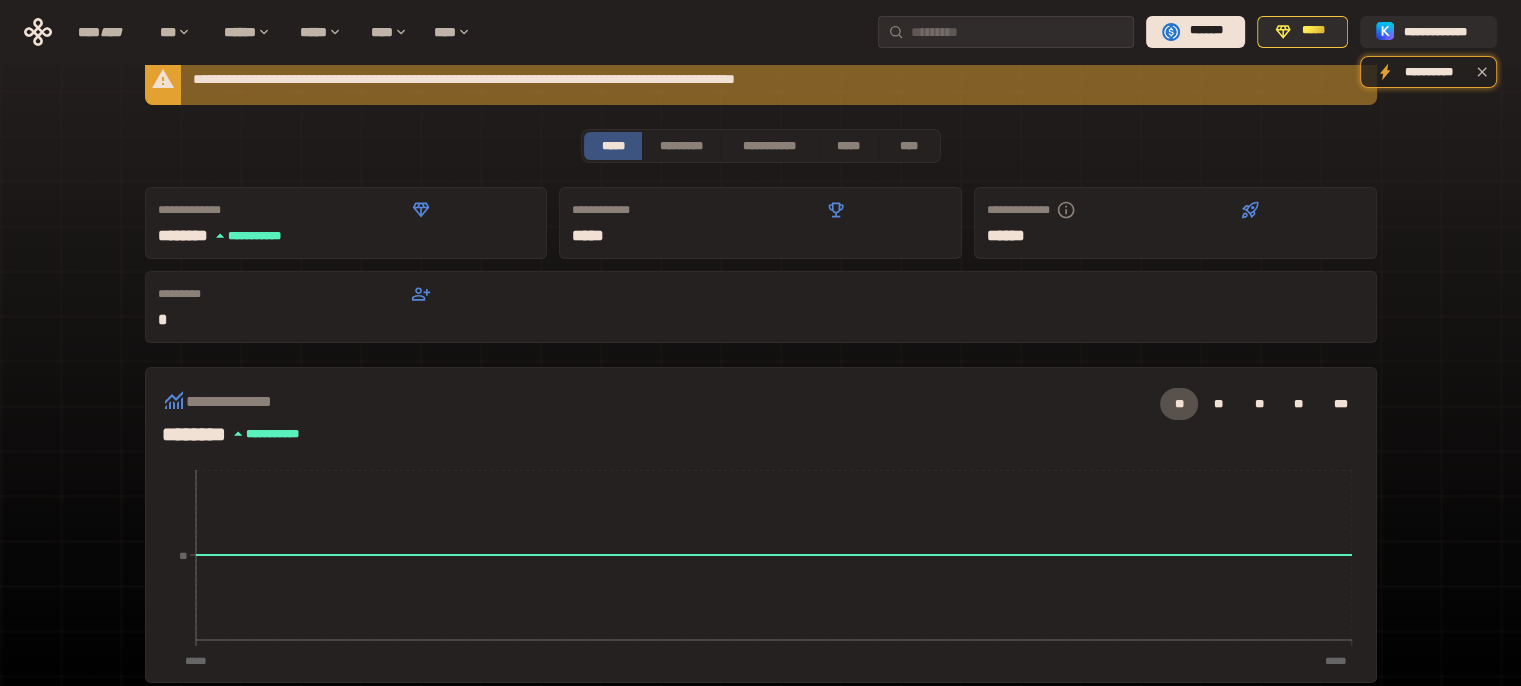 scroll, scrollTop: 0, scrollLeft: 0, axis: both 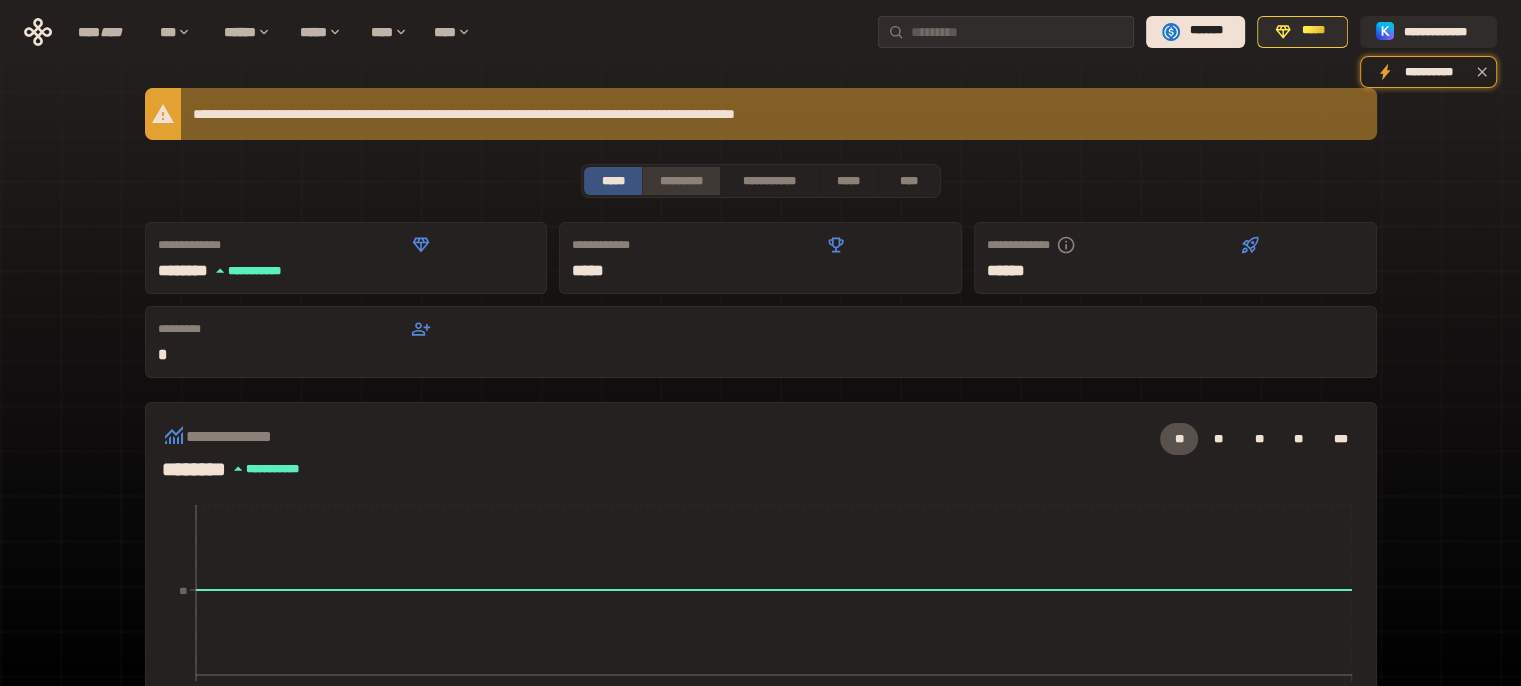 click on "*********" at bounding box center (680, 181) 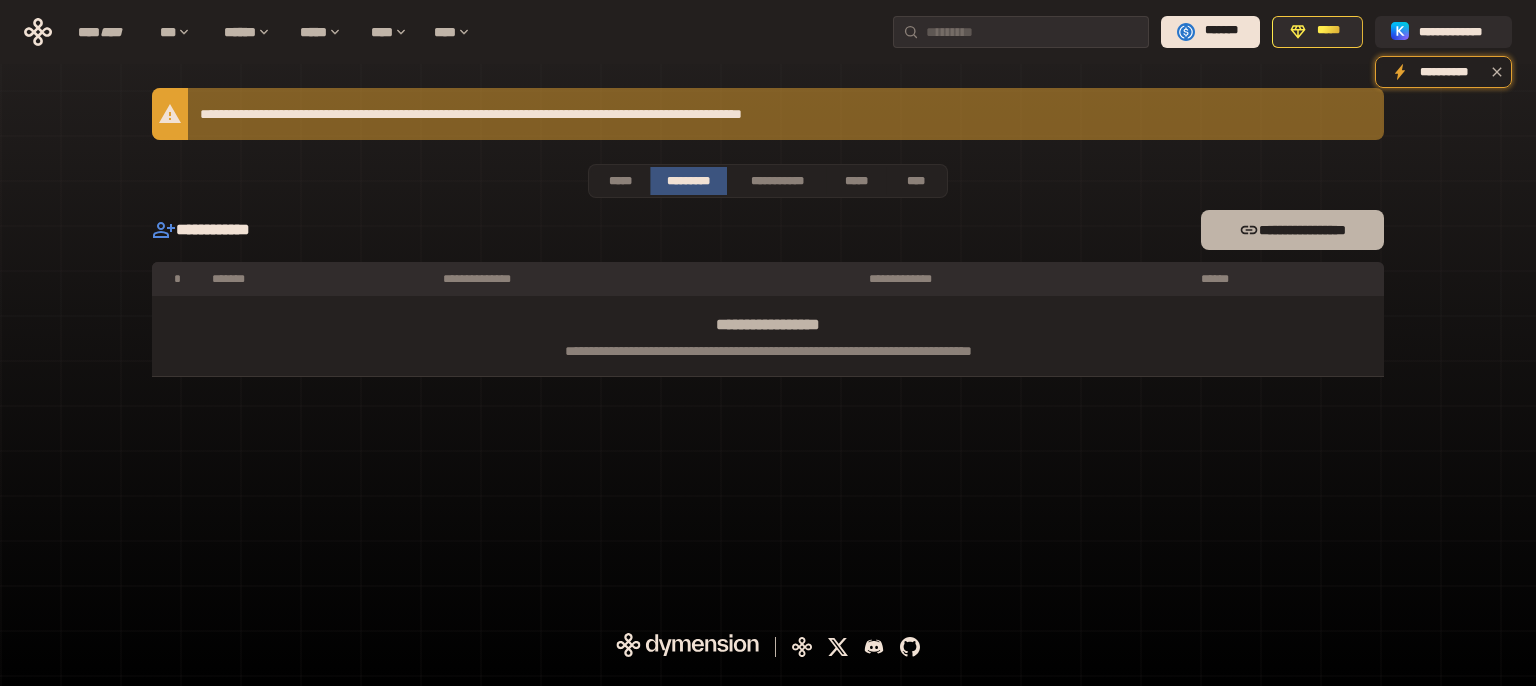 click on "**********" at bounding box center [1292, 230] 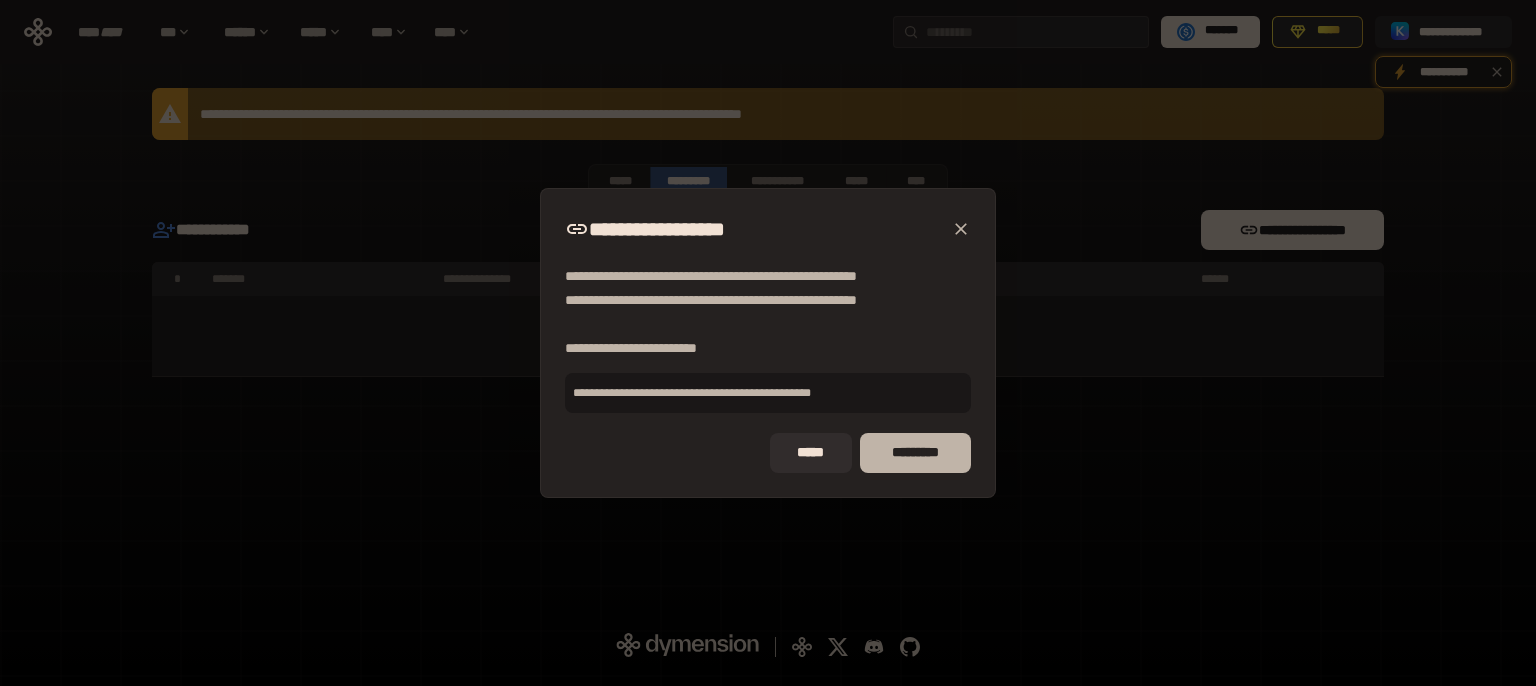 click on "*********" at bounding box center [915, 453] 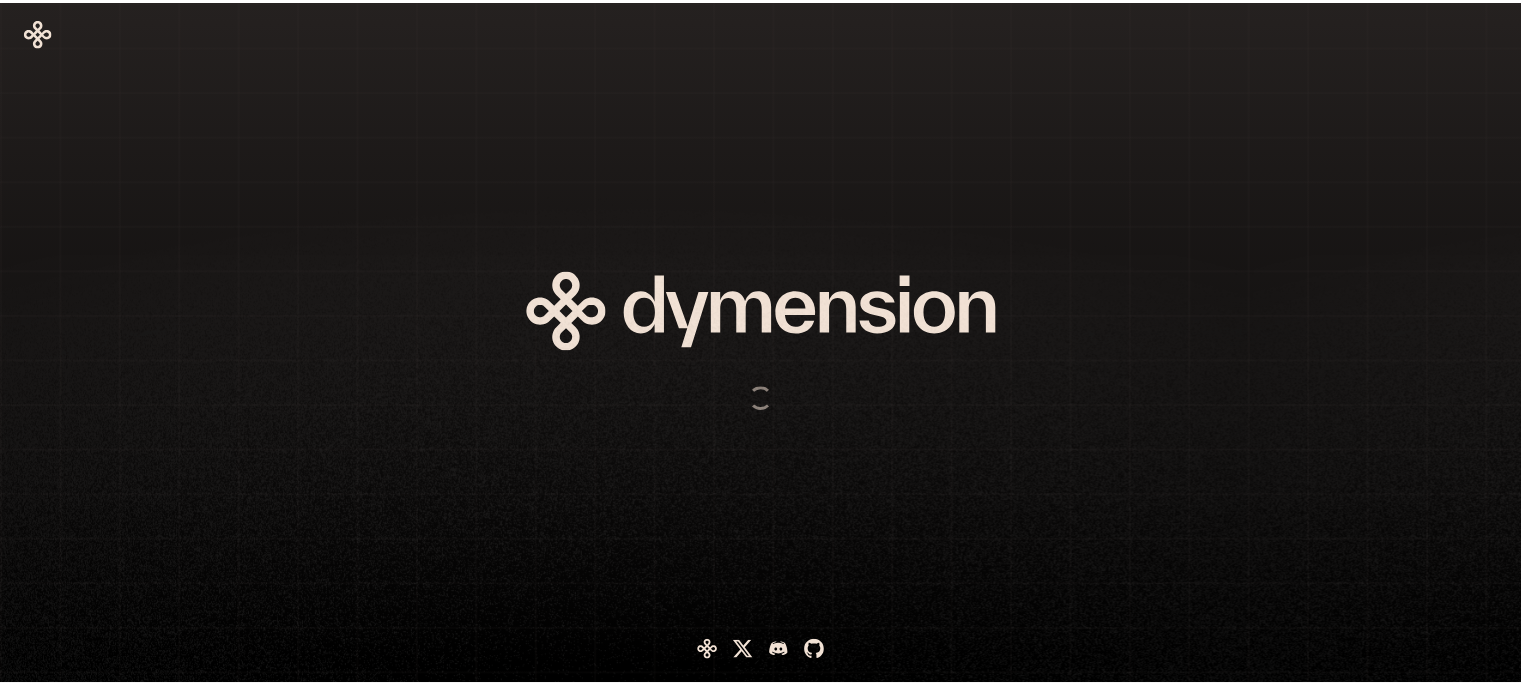 scroll, scrollTop: 0, scrollLeft: 0, axis: both 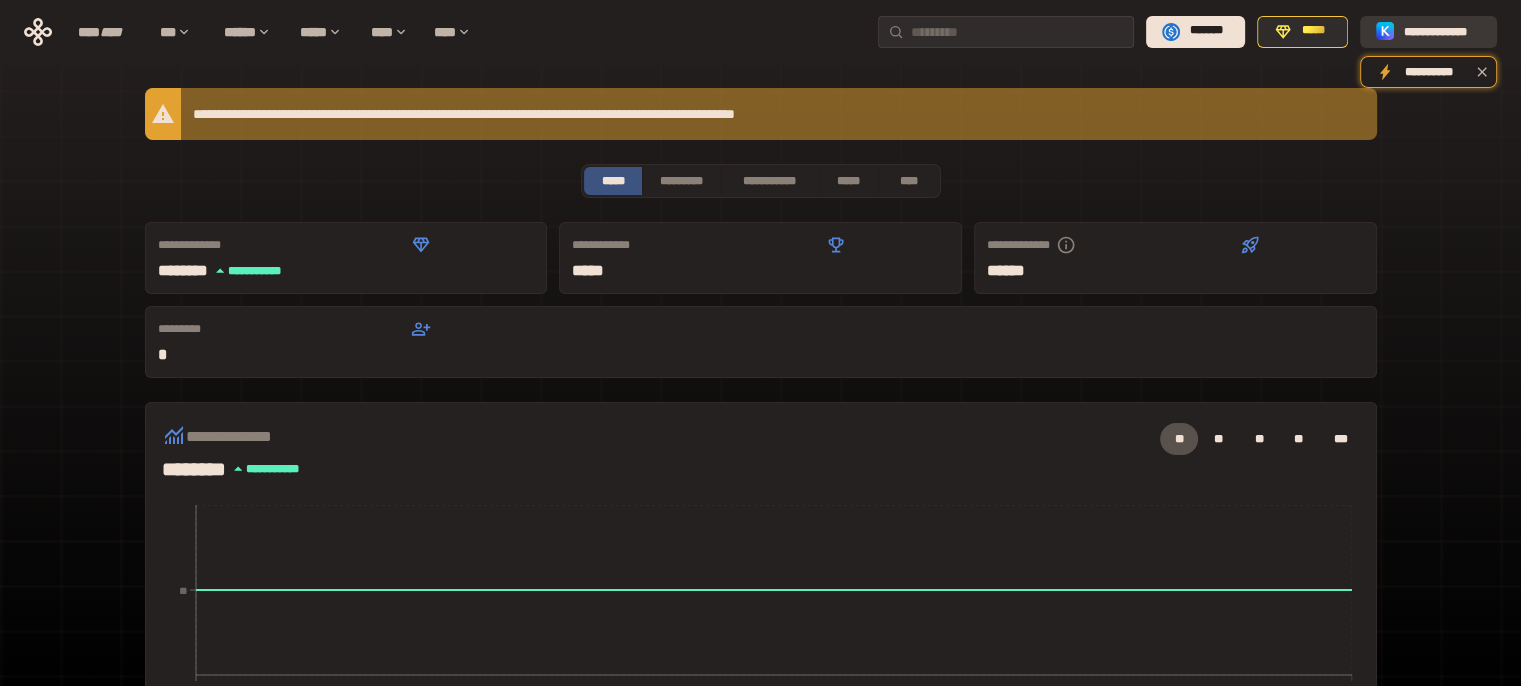 click on "**********" at bounding box center (1442, 31) 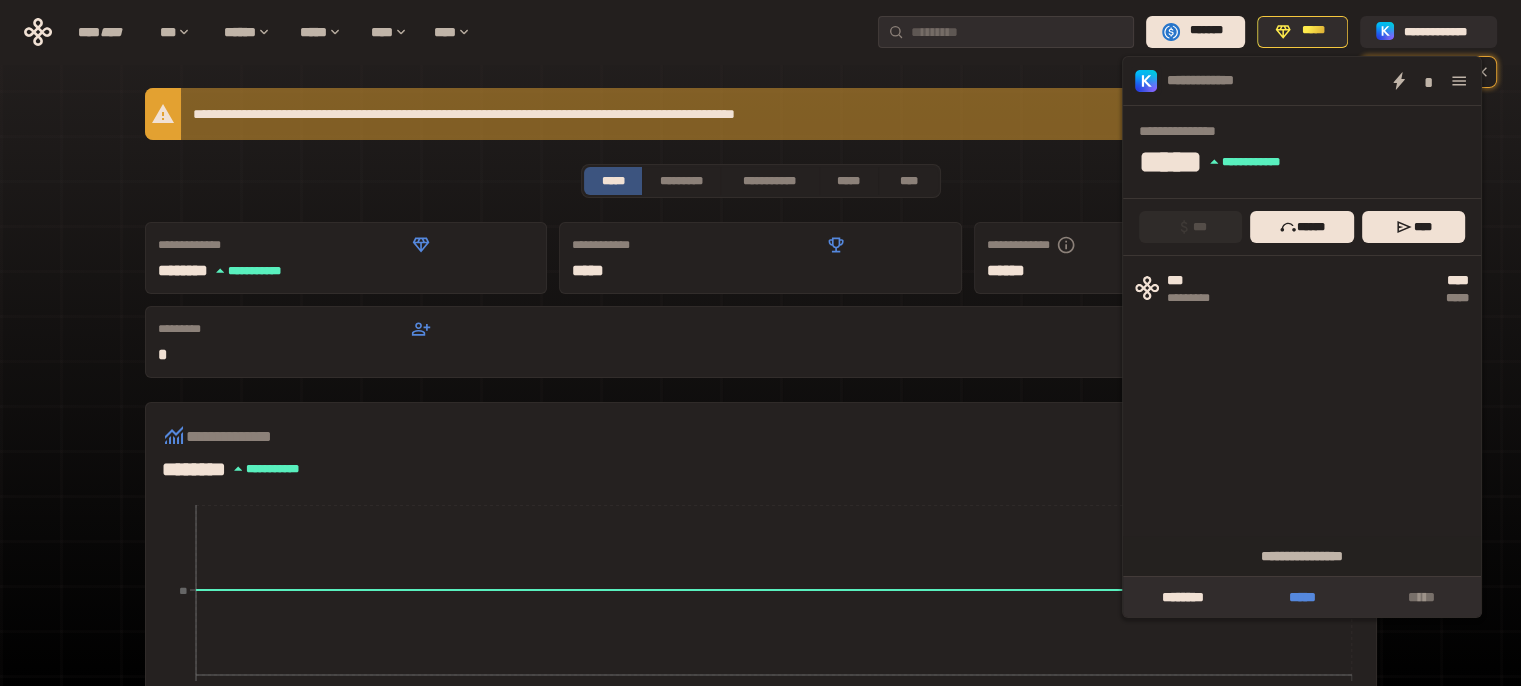 click on "*****" at bounding box center (1301, 597) 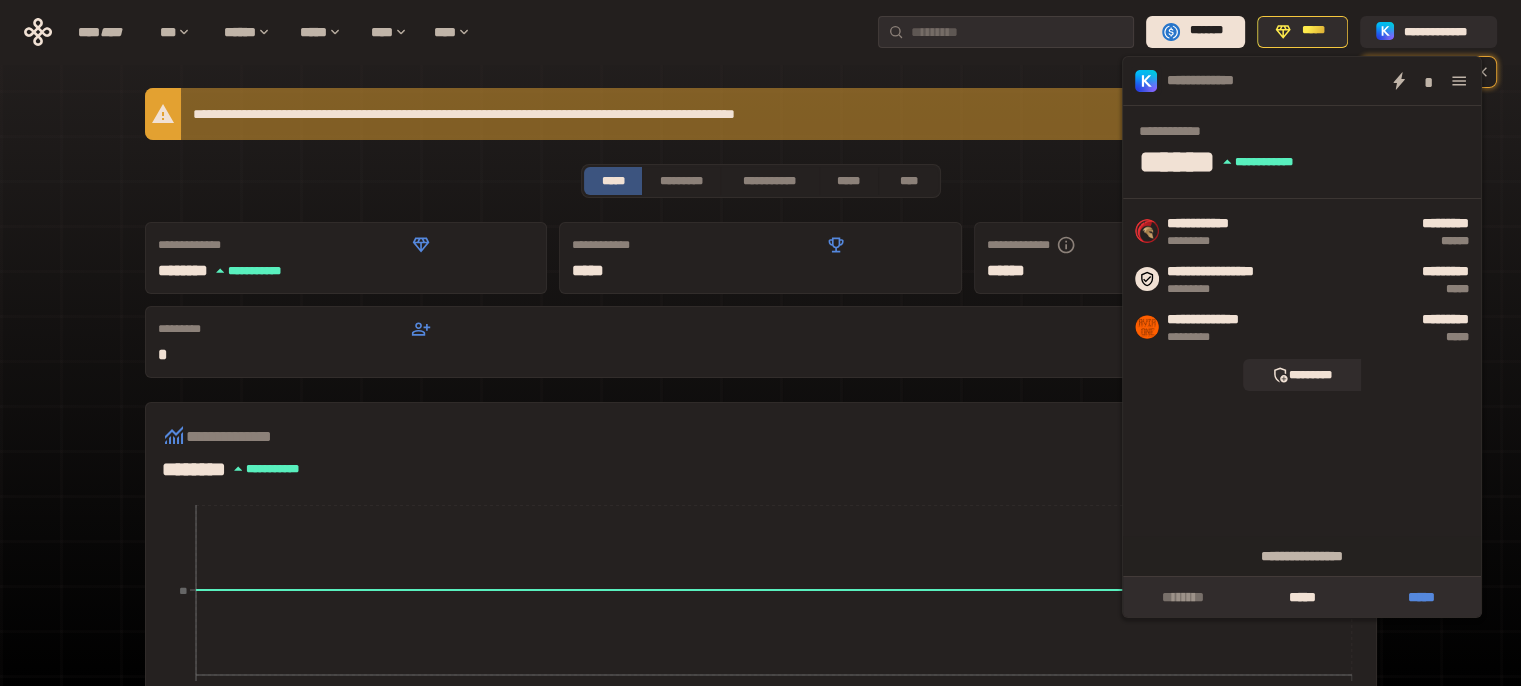 click on "*****" at bounding box center [1421, 597] 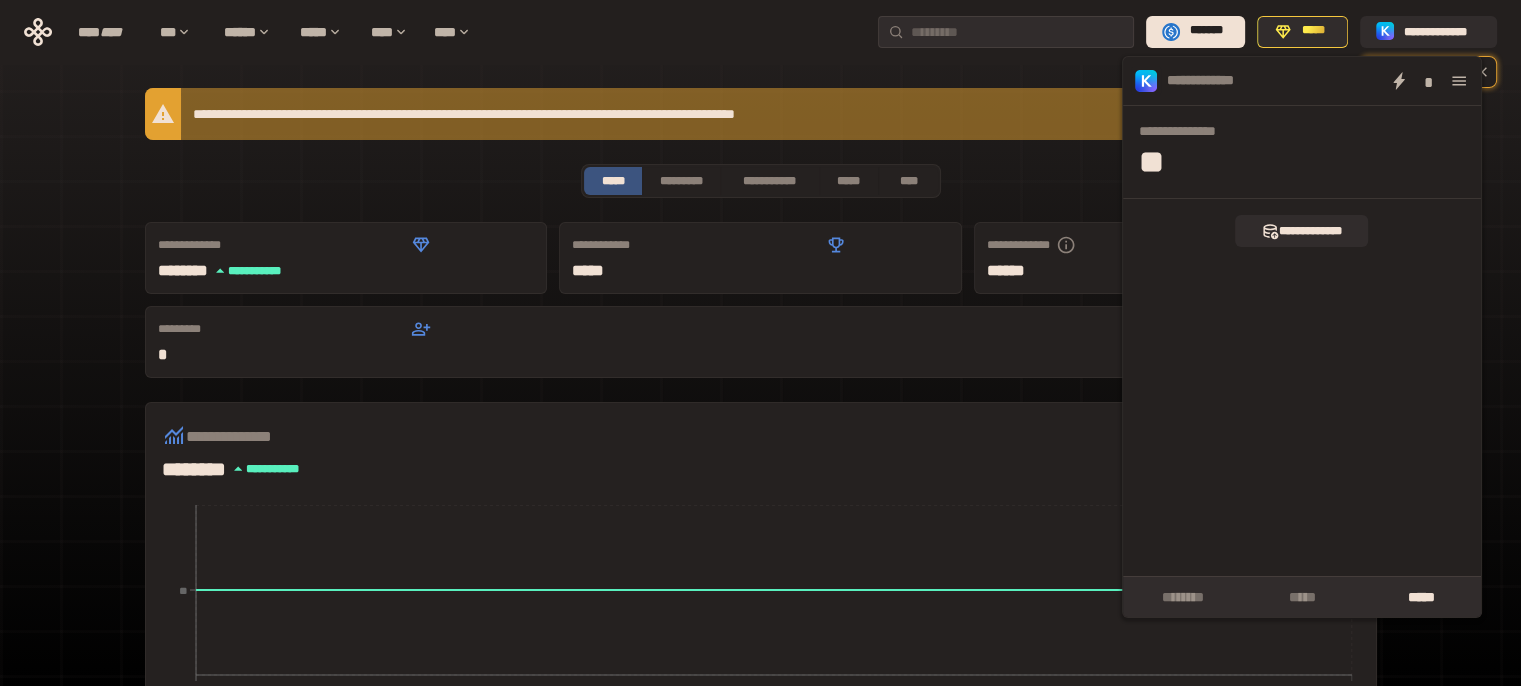 click 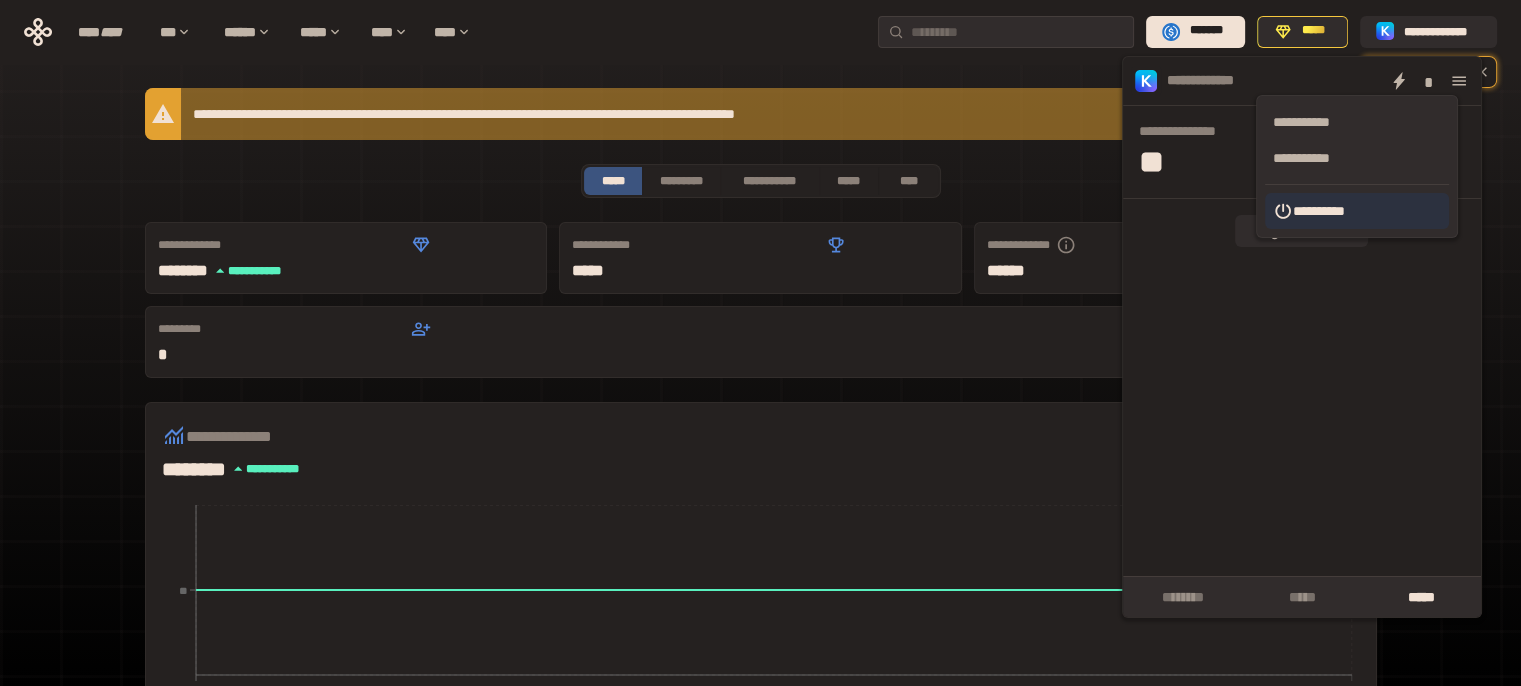 click on "**********" at bounding box center [1357, 211] 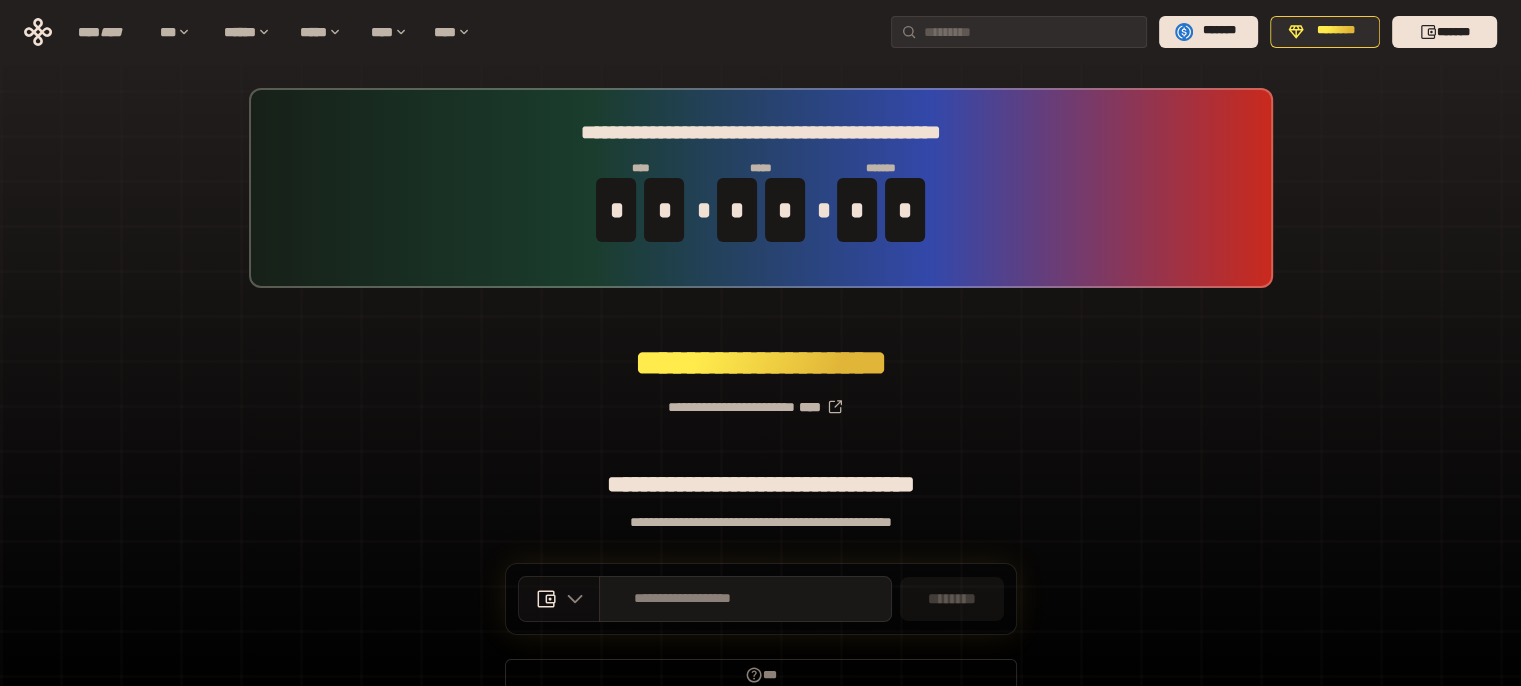 click 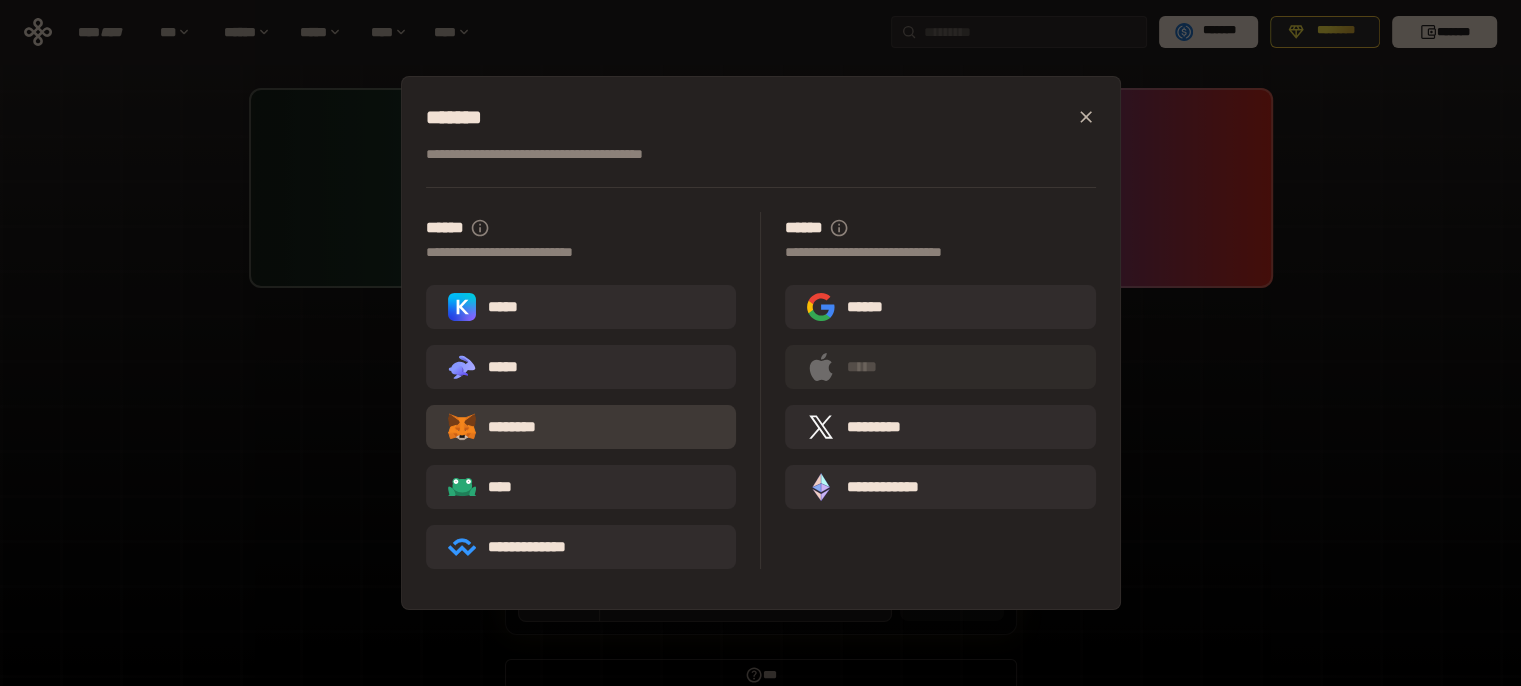 click on "********" at bounding box center [506, 427] 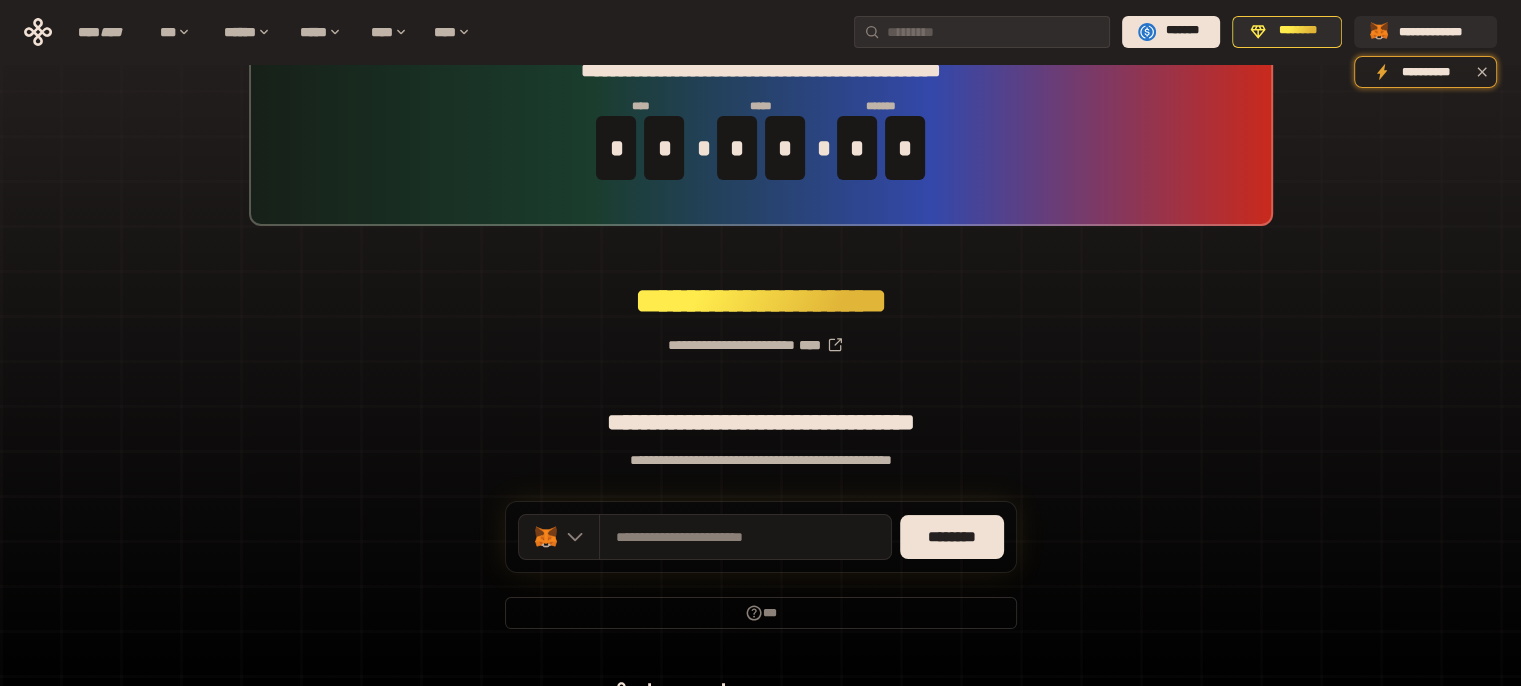 scroll, scrollTop: 96, scrollLeft: 0, axis: vertical 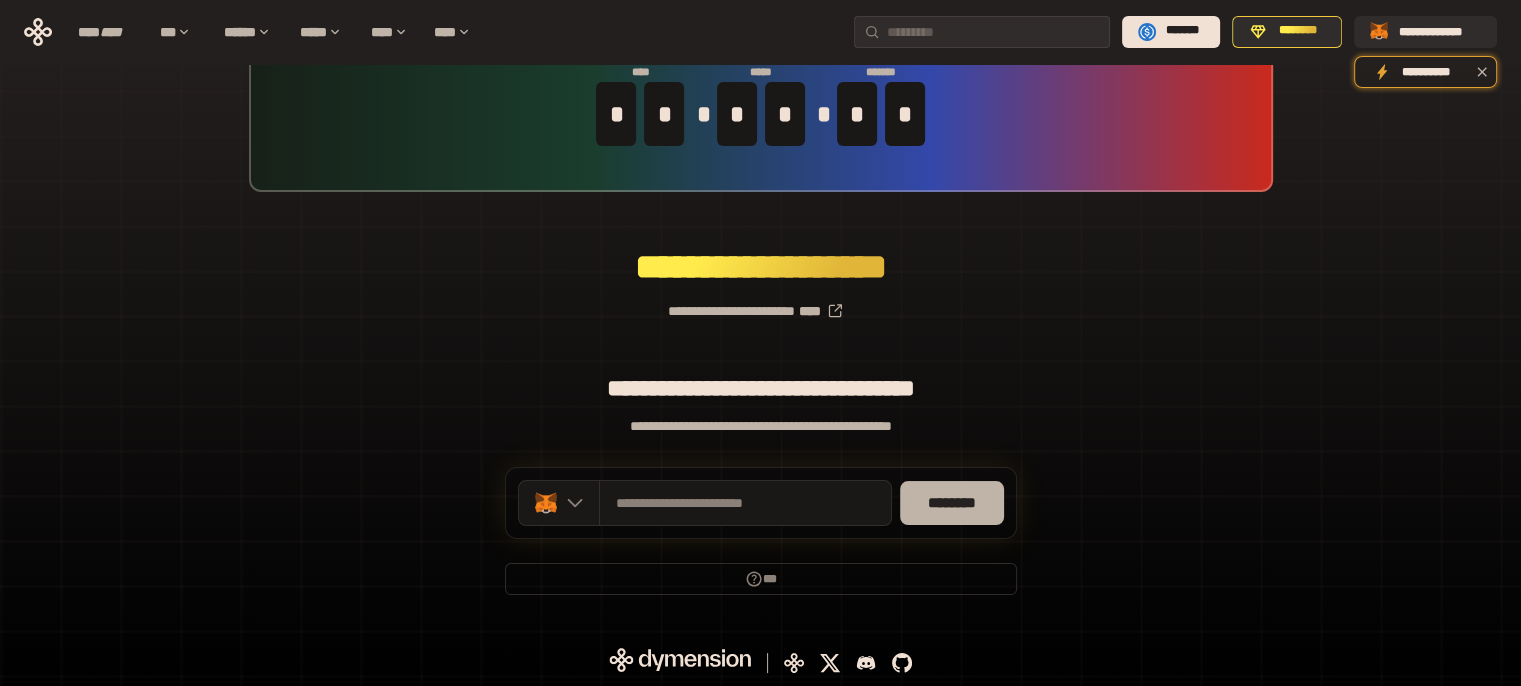 click on "********" at bounding box center (952, 503) 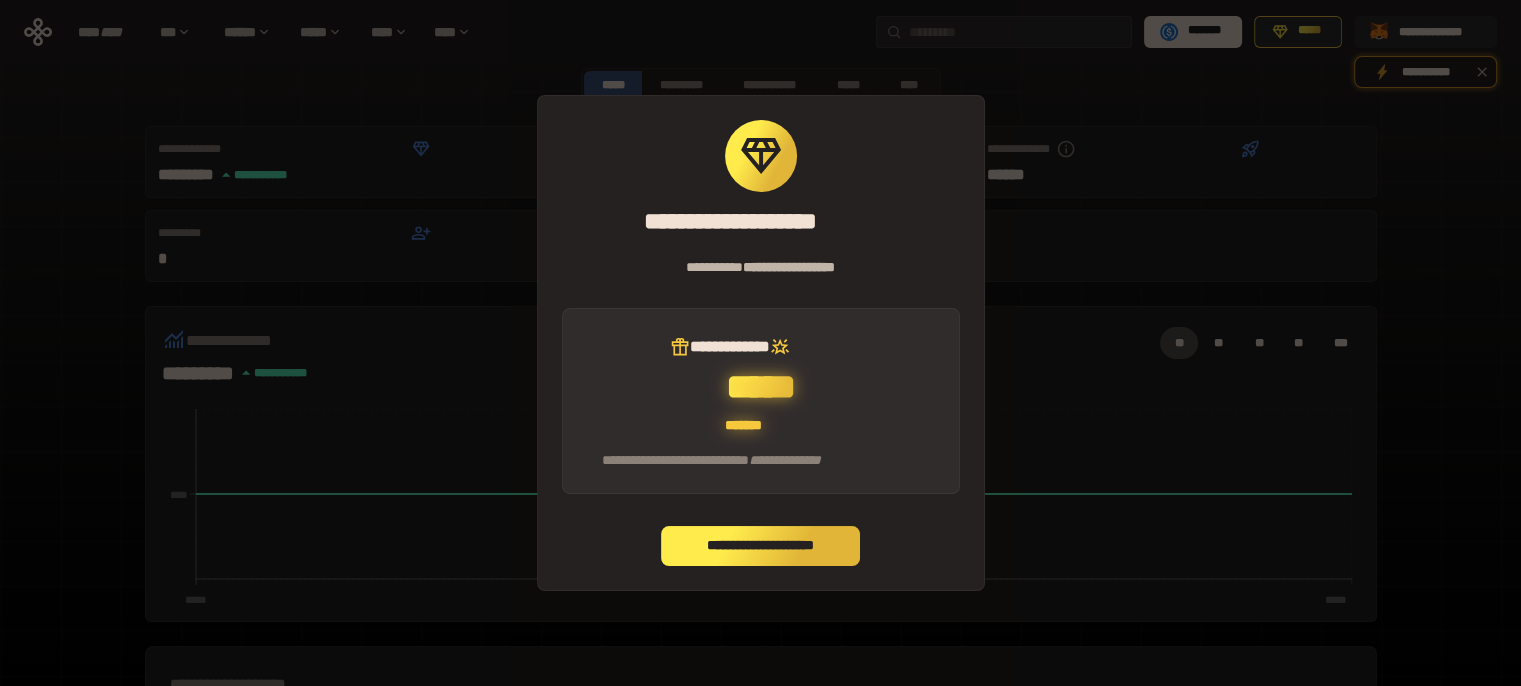 click on "**********" at bounding box center [761, 546] 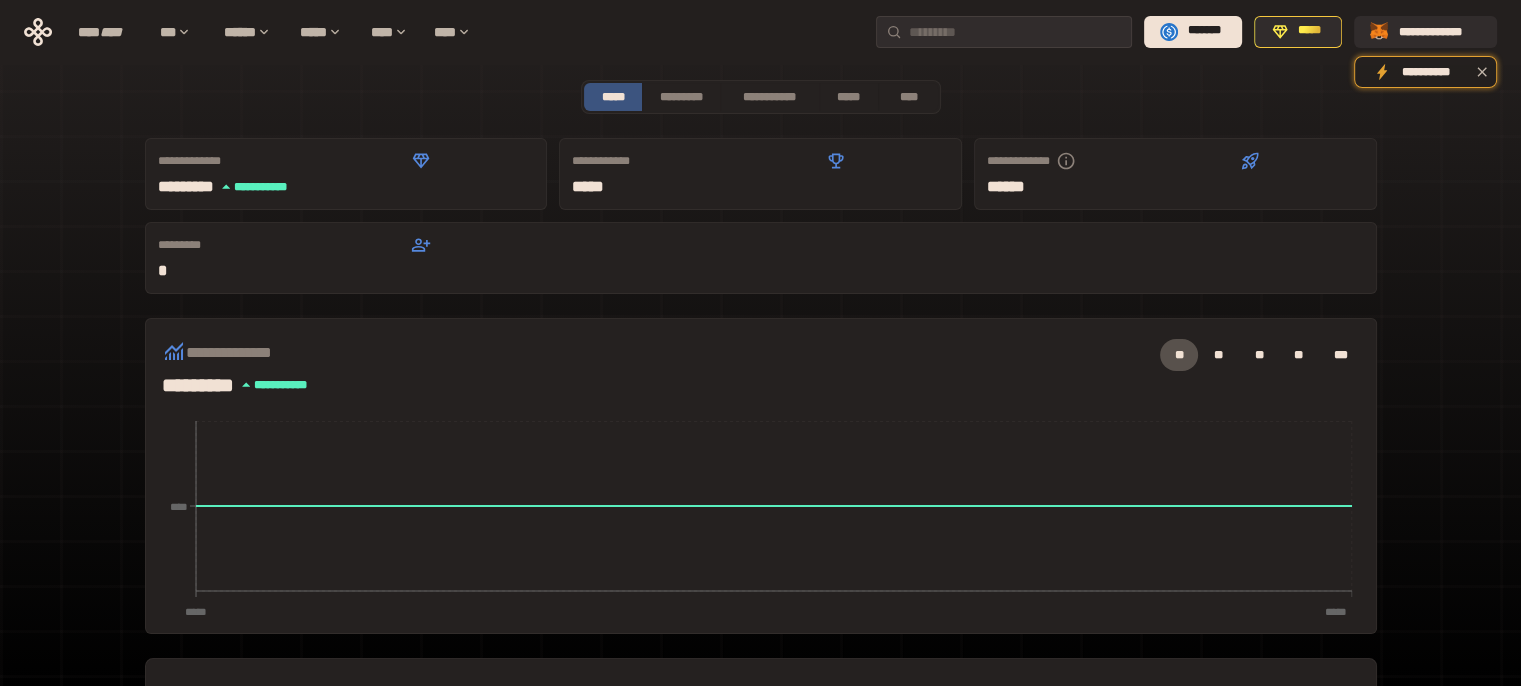 scroll, scrollTop: 0, scrollLeft: 0, axis: both 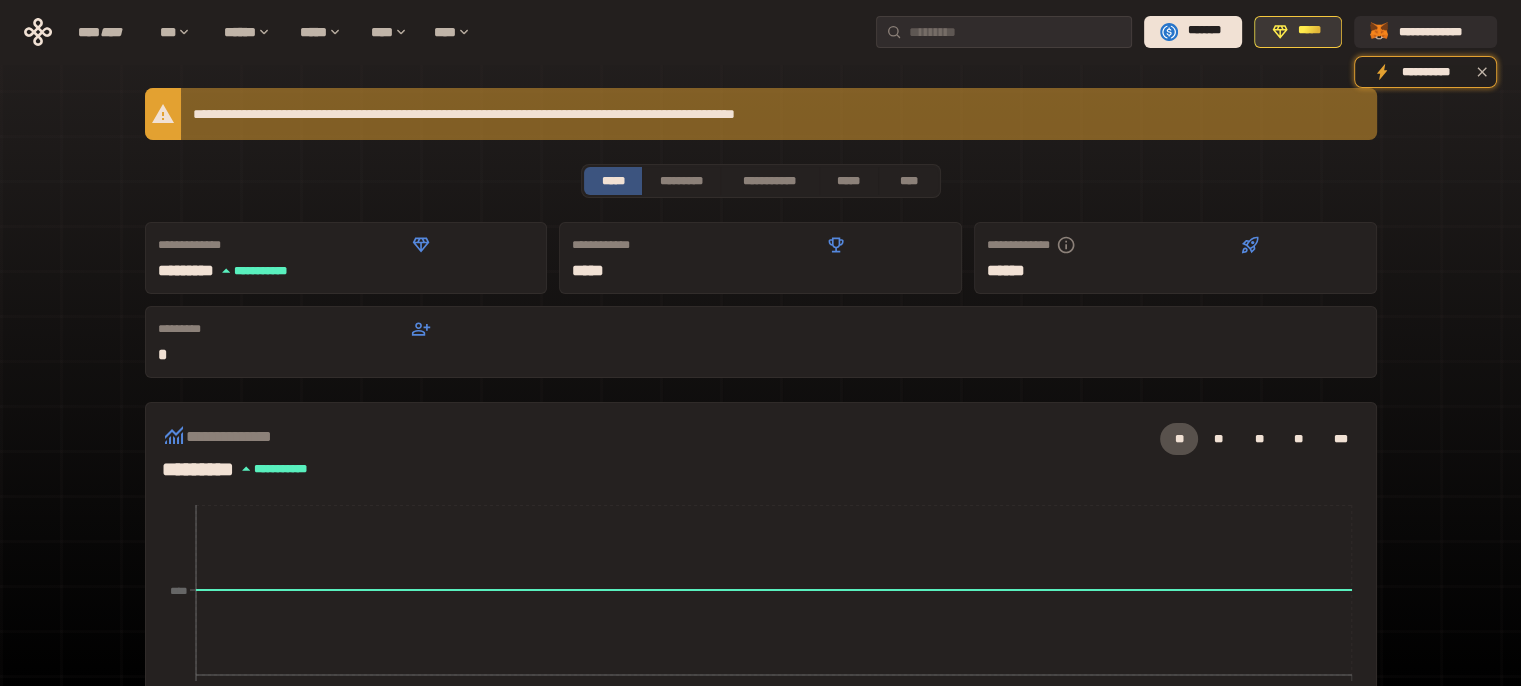 click on "*****" at bounding box center [1309, 31] 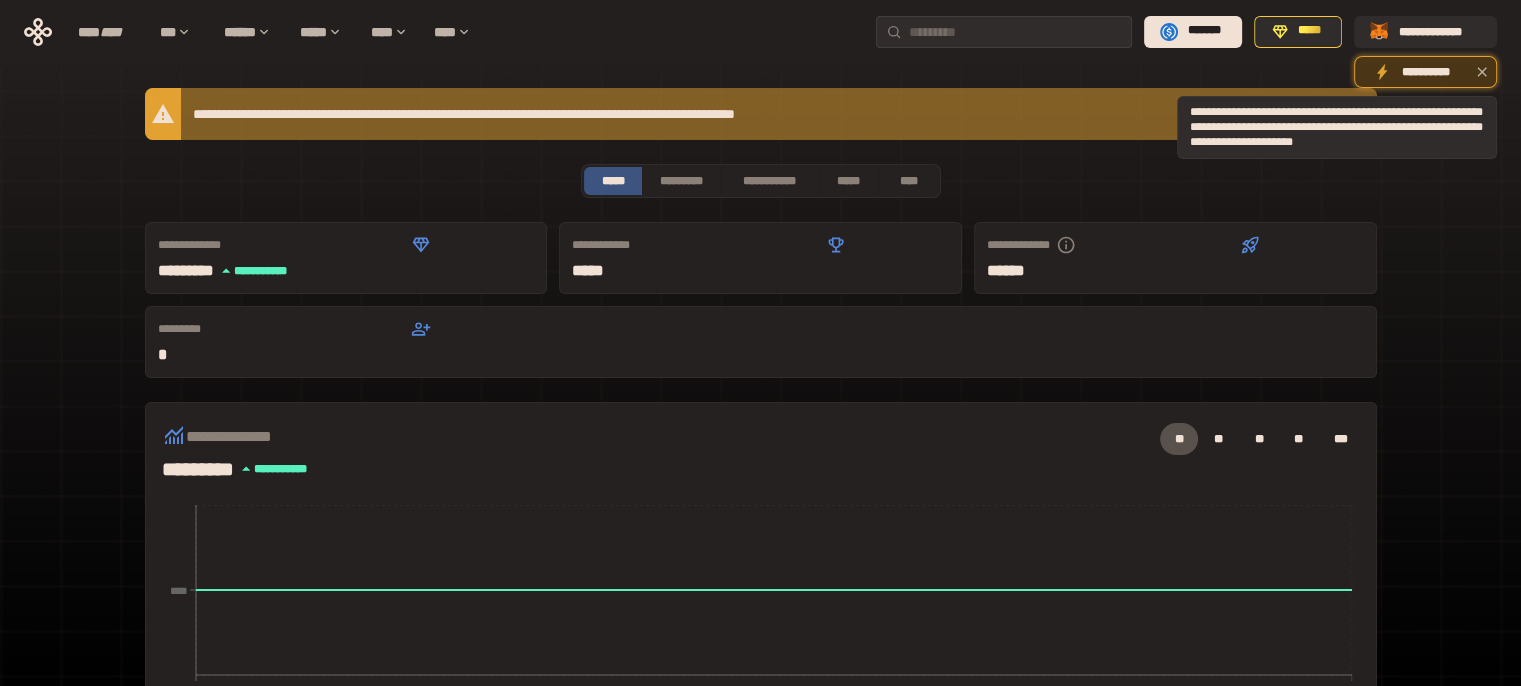 click on "**********" at bounding box center [1425, 72] 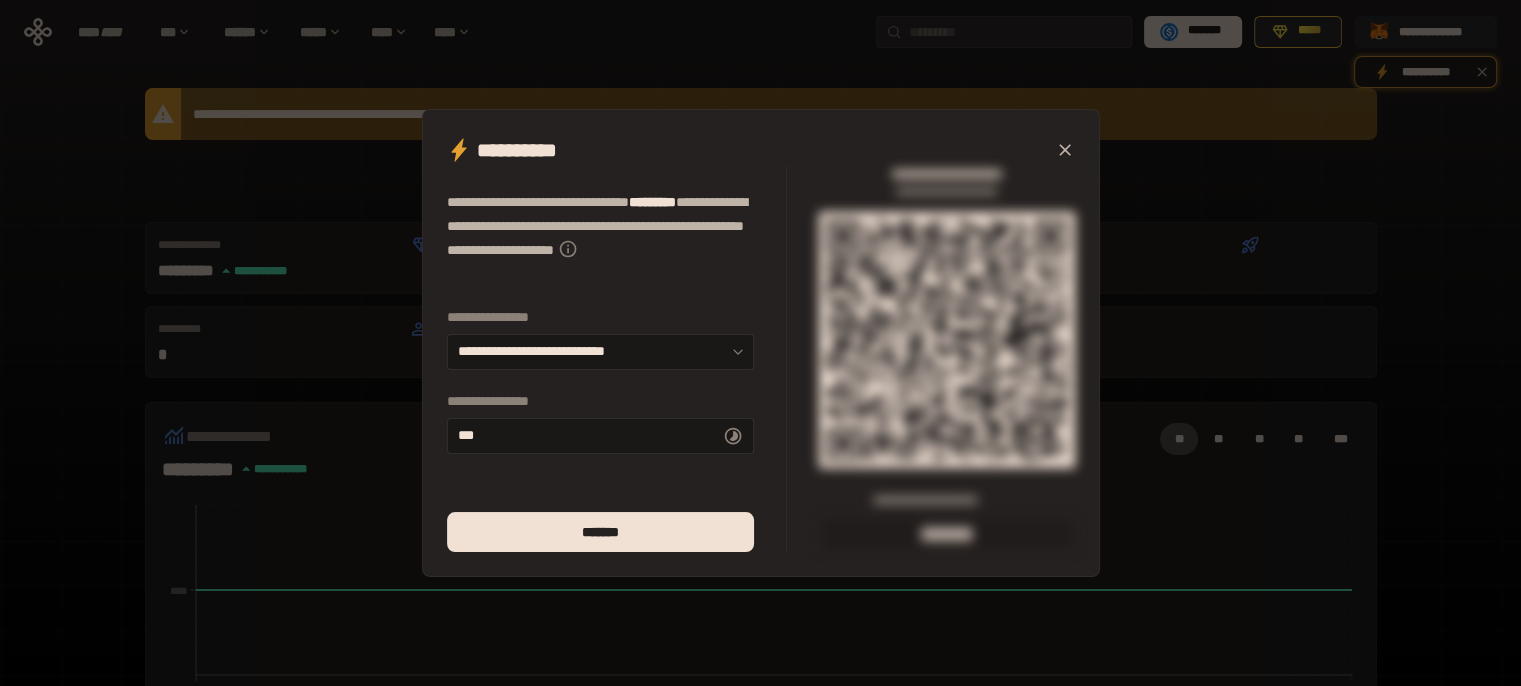 click on "**********" at bounding box center [760, 343] 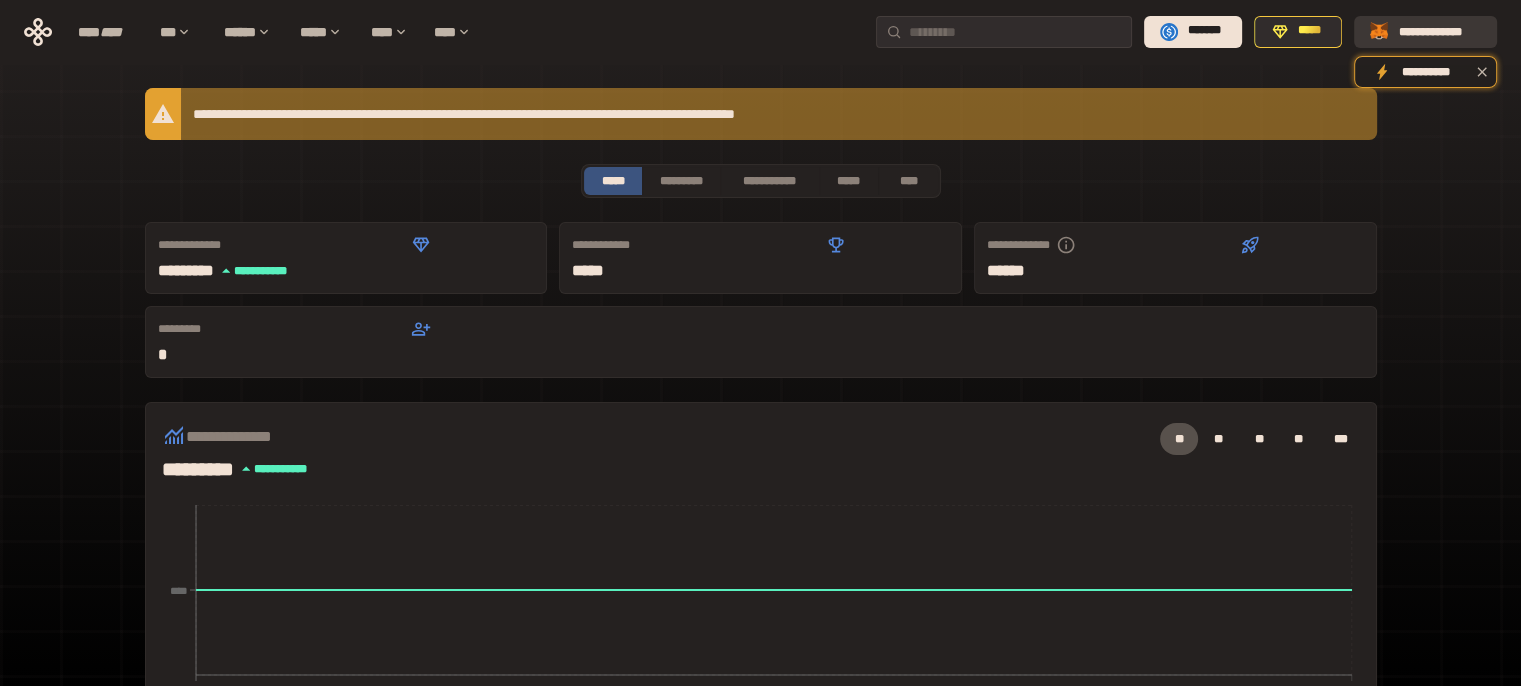 click on "**********" at bounding box center (1439, 31) 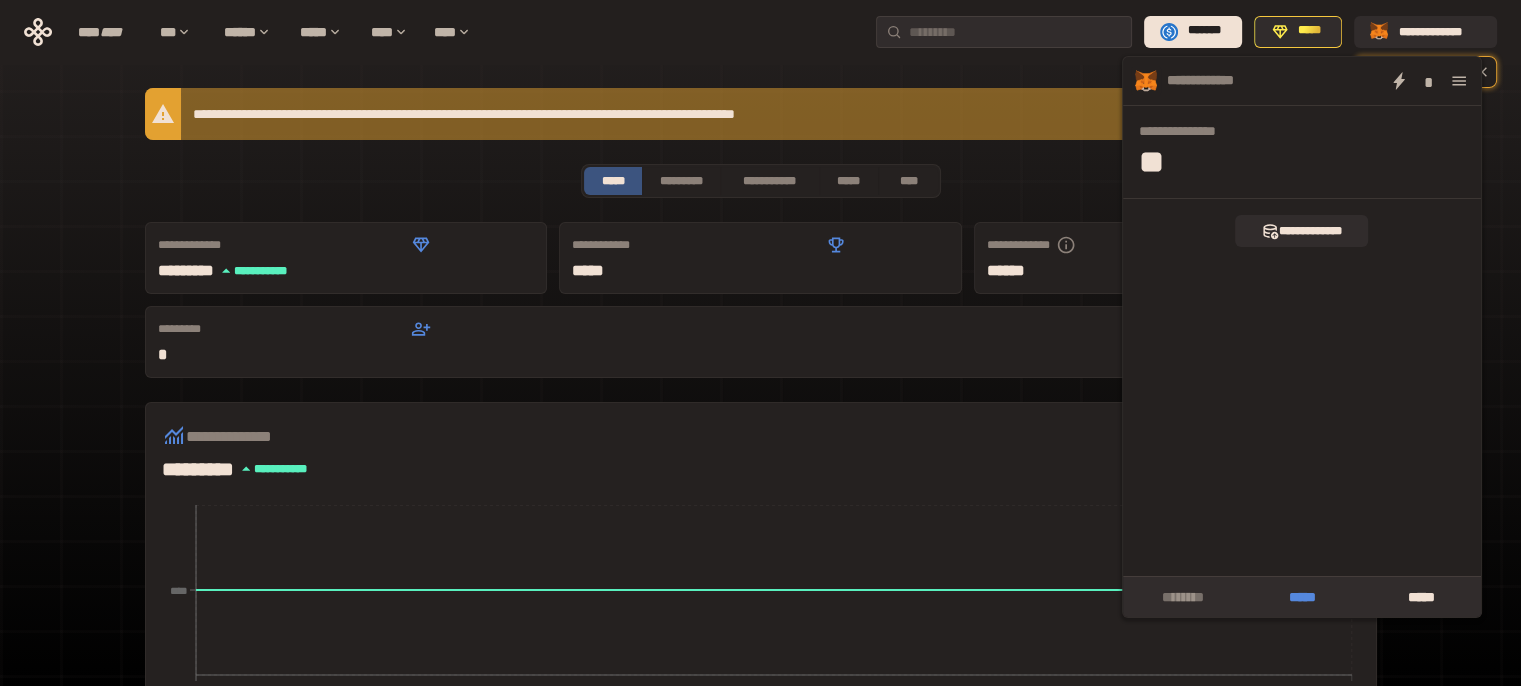 click on "*****" at bounding box center (1301, 597) 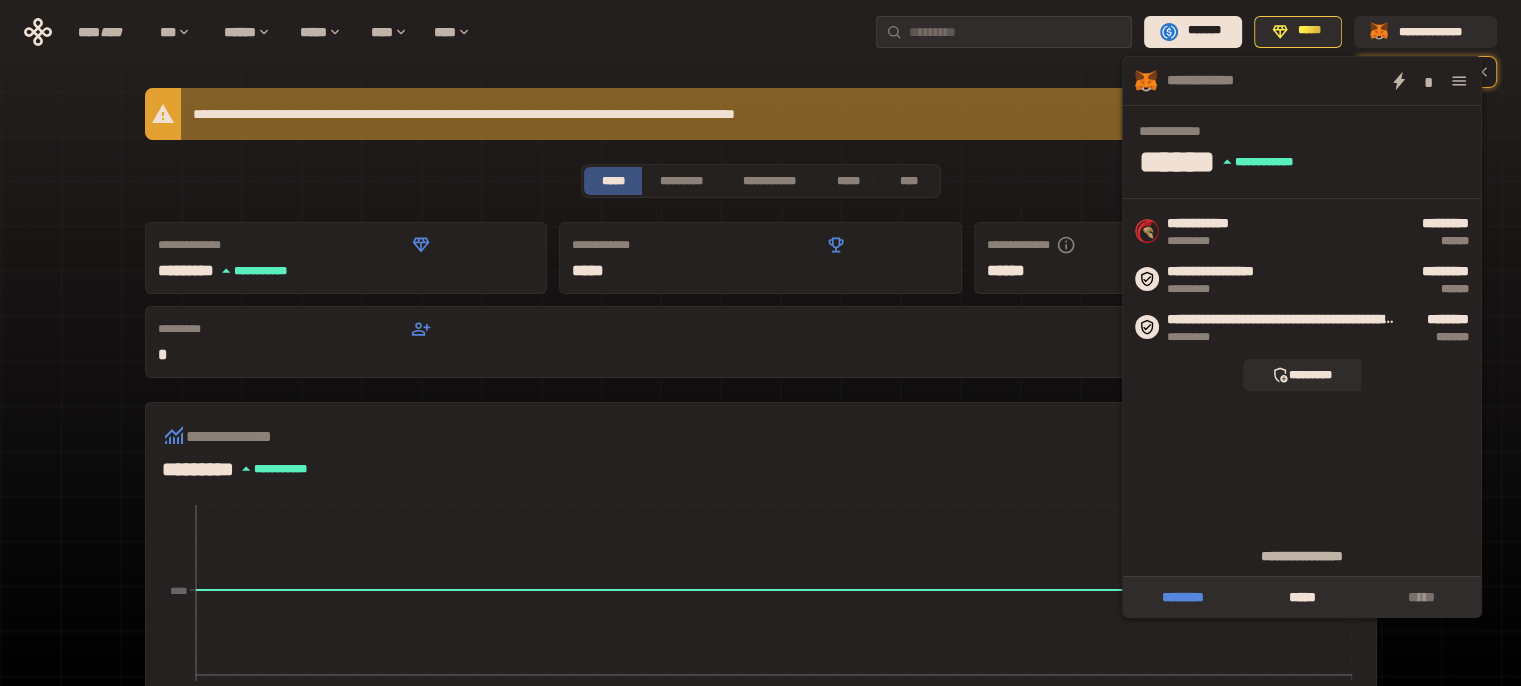 click on "********" at bounding box center [1182, 597] 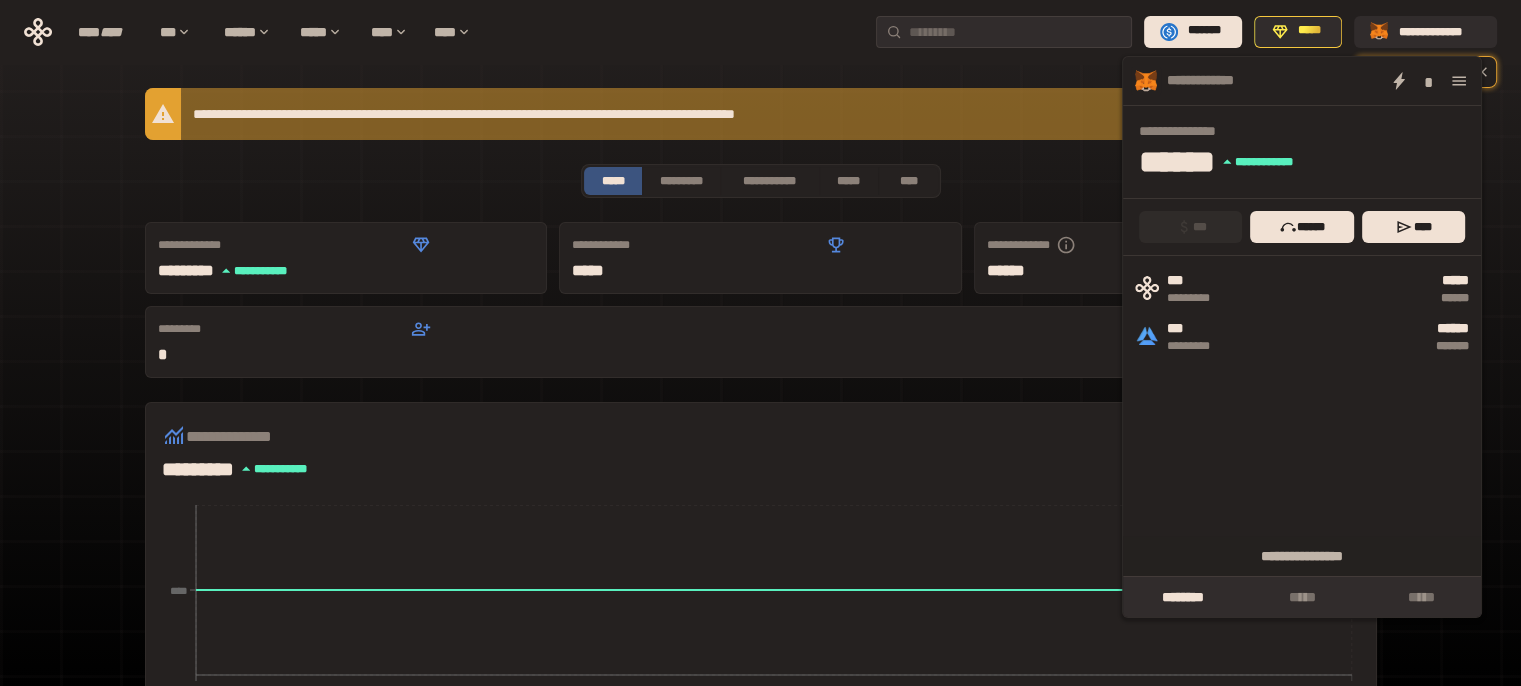 click 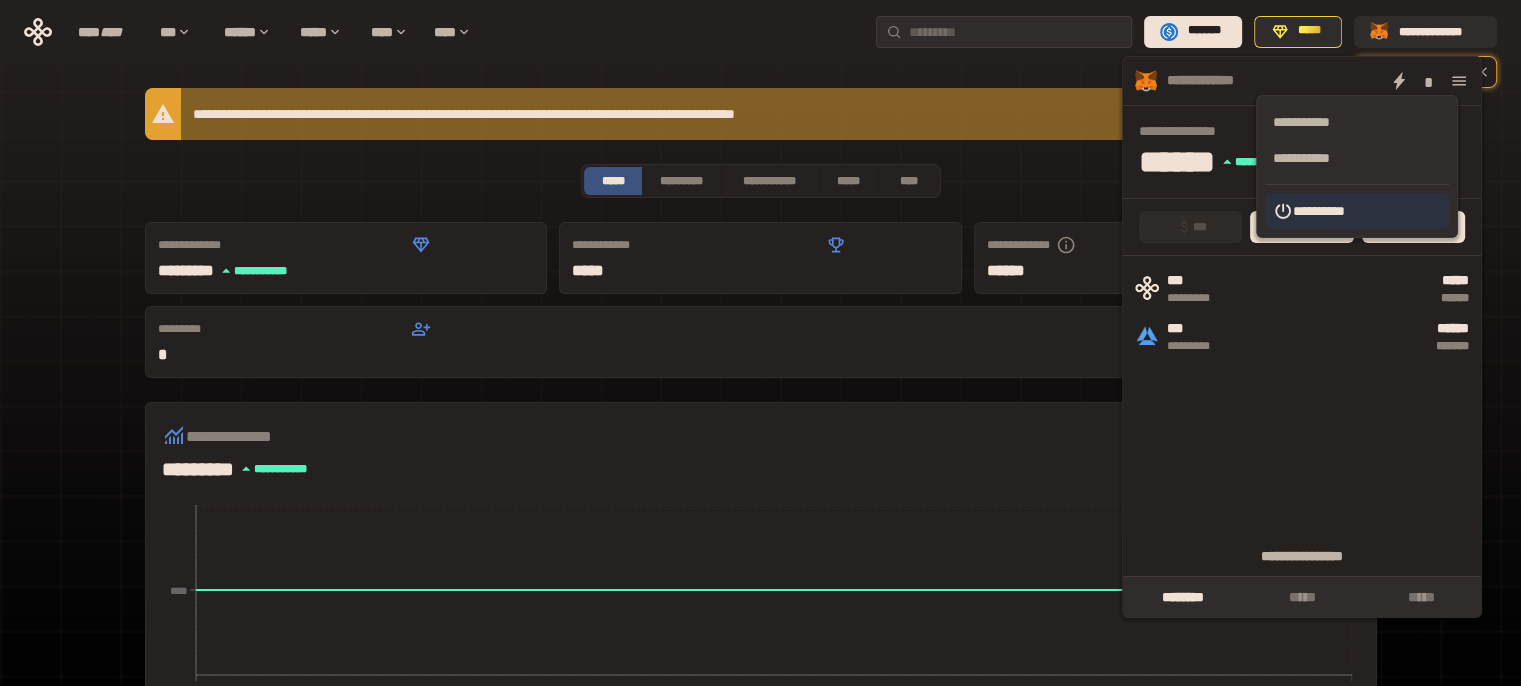 click on "**********" at bounding box center [1357, 211] 